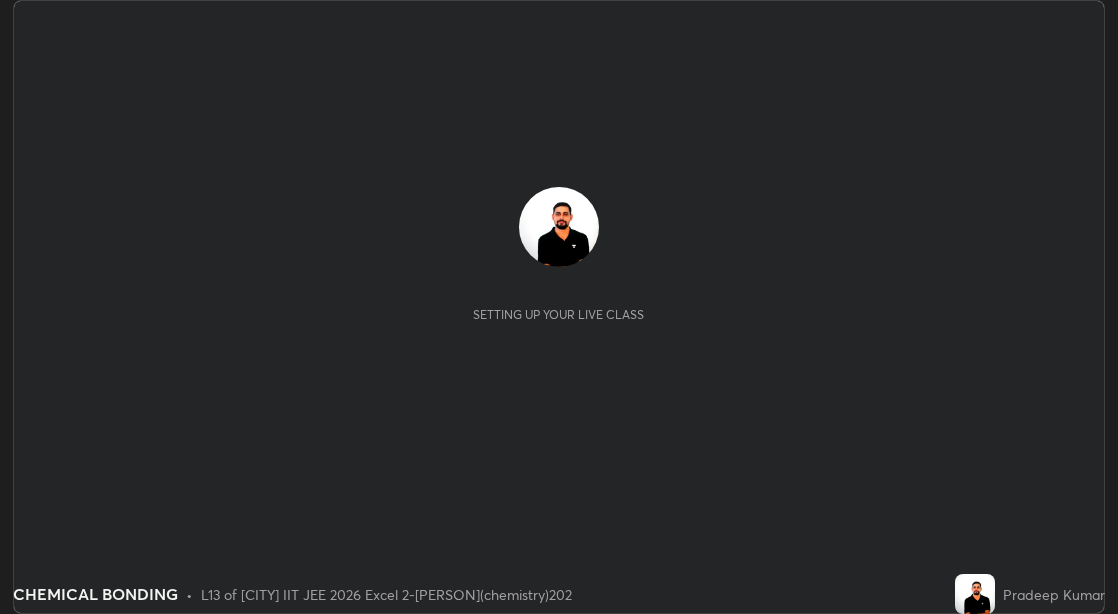 scroll, scrollTop: 0, scrollLeft: 0, axis: both 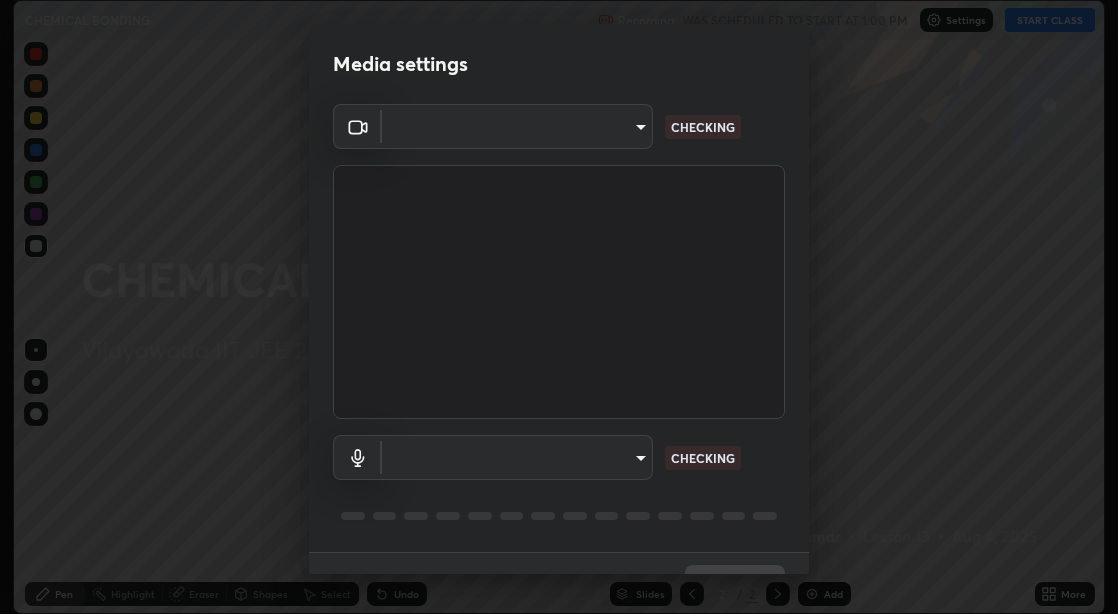 type on "66aebff6bf266b75c2ebb2e60f933f11e1b27f3d04b3b6d5aee389ba91737d29" 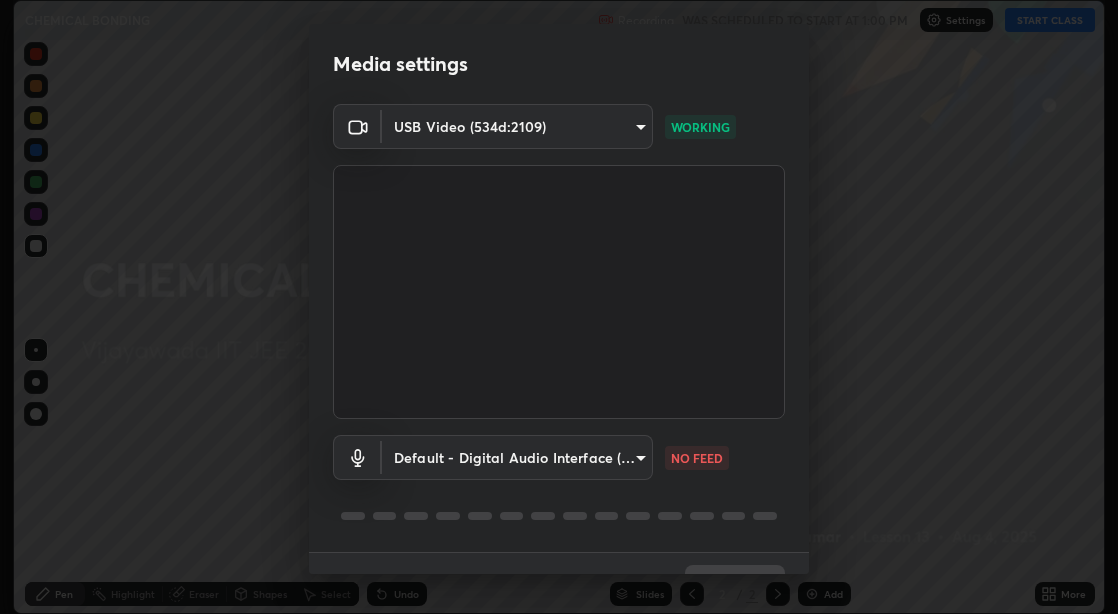 click on "Erase all CHEMICAL BONDING Recording WAS SCHEDULED TO START AT  [TIME] Settings START CLASS Setting up your live class CHEMICAL BONDING • L13 of [CITY] IIT JEE 2026 Excel 2-[PERSON](chemistry)202 [PERSON] Pen Highlight Eraser Shapes Select Undo Slides 2 / 2 Add More No doubts shared Encourage your learners to ask a doubt for better clarity Report an issue Reason for reporting Buffering Chat not working Audio - Video sync issue Educator video quality low ​ Attach an image Report Media settings USB Video (534d:2109) 66aebff6bf266b75c2ebb2e60f933f11e1b27f3d04b3b6d5aee389ba91737d29 WORKING Default - Digital Audio Interface (3- USB Digital Audio) default NO FEED 1 / 5 Next" at bounding box center [559, 307] 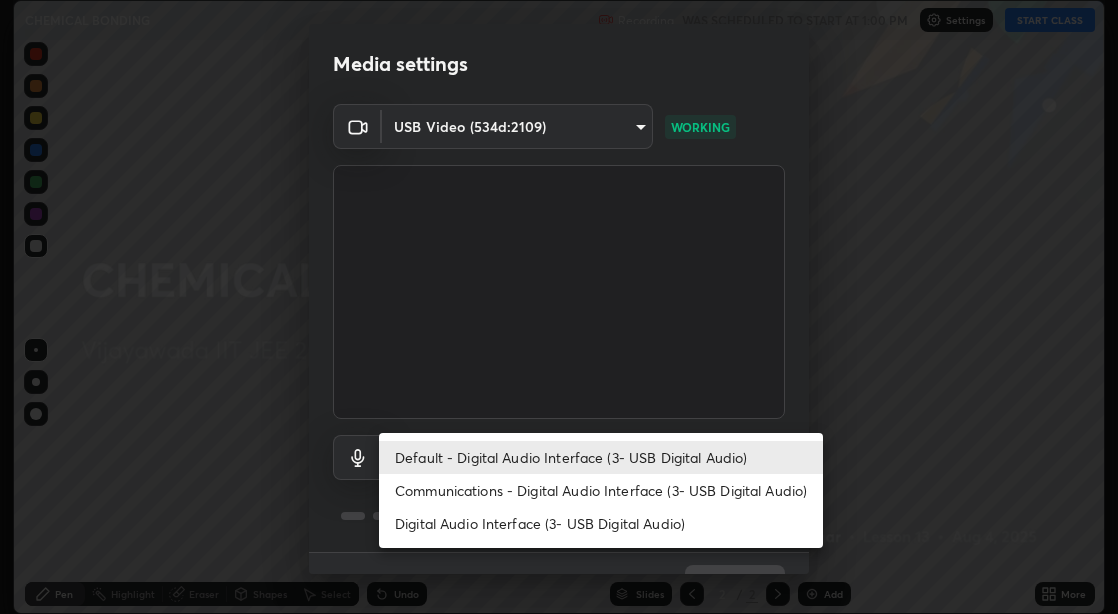 click on "Communications - Digital Audio Interface (3- USB Digital Audio)" at bounding box center (601, 490) 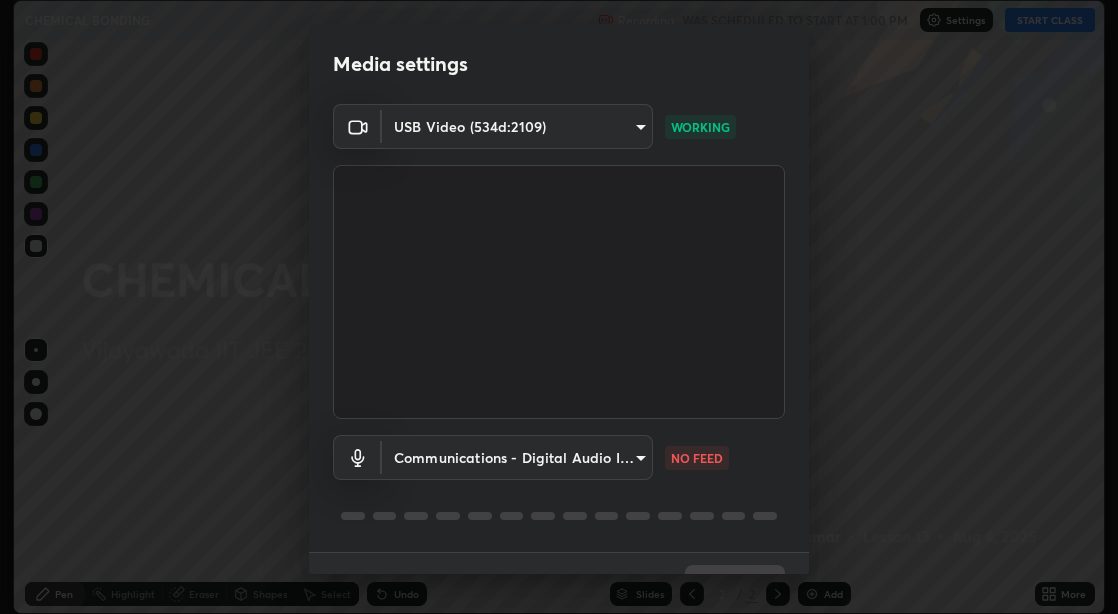 type on "communications" 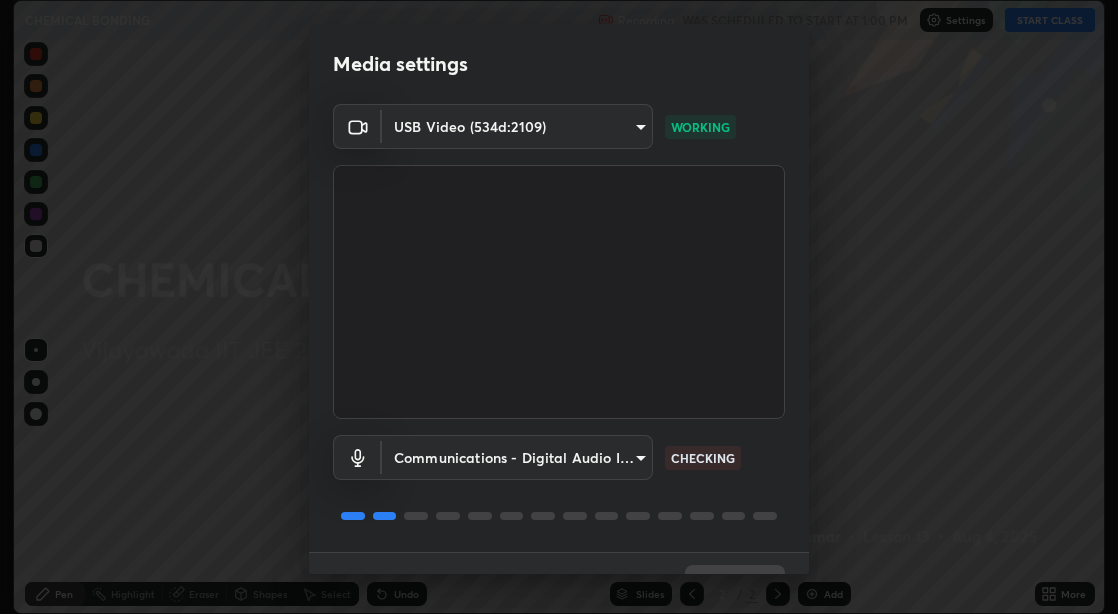 scroll, scrollTop: 42, scrollLeft: 0, axis: vertical 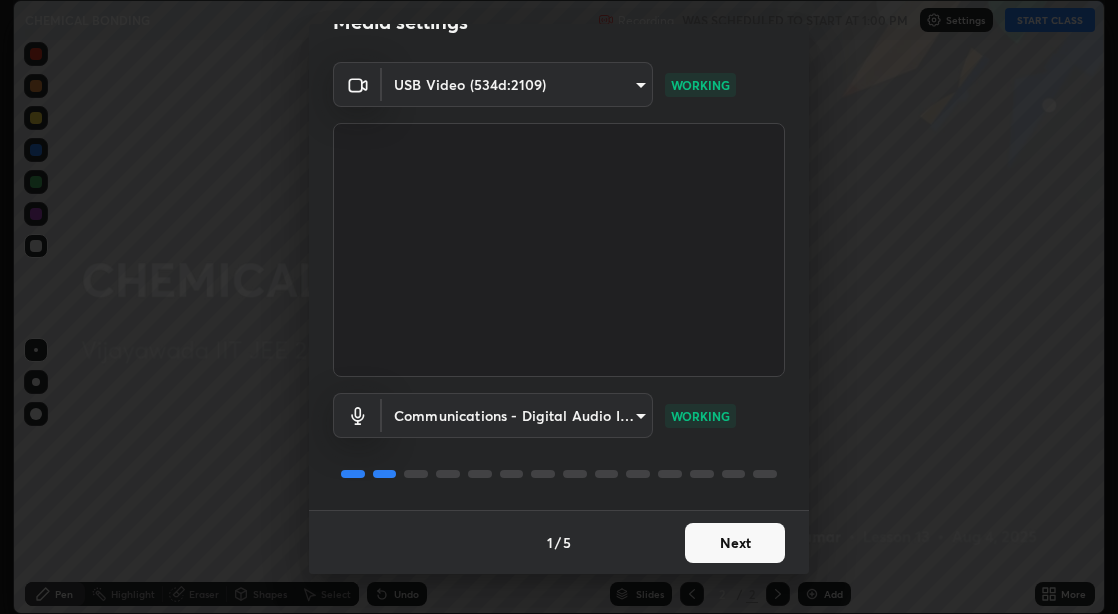 click on "Next" at bounding box center [735, 543] 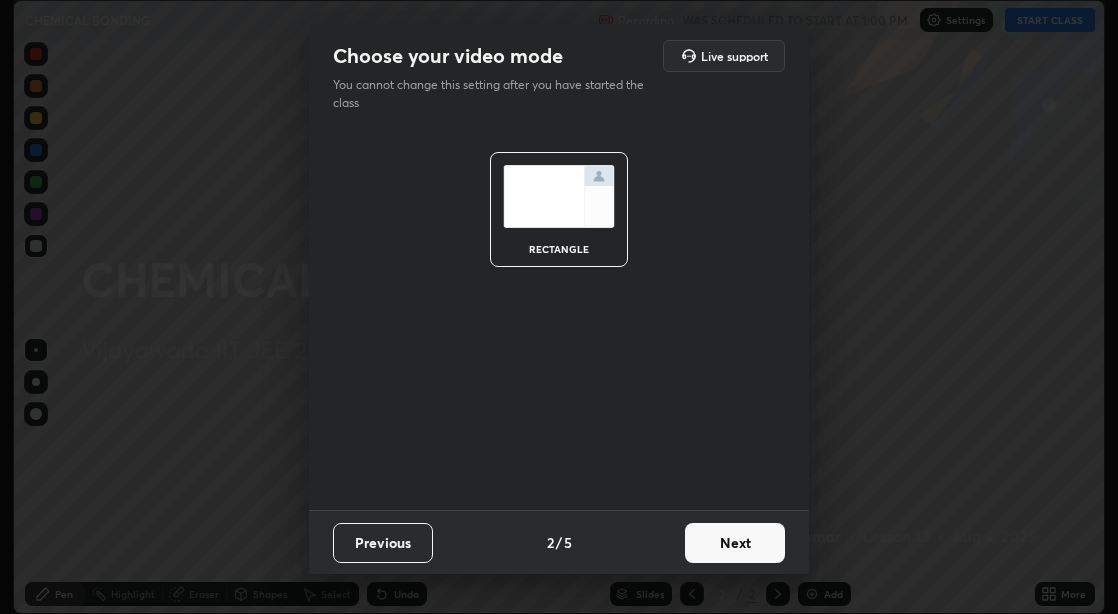 scroll, scrollTop: 0, scrollLeft: 0, axis: both 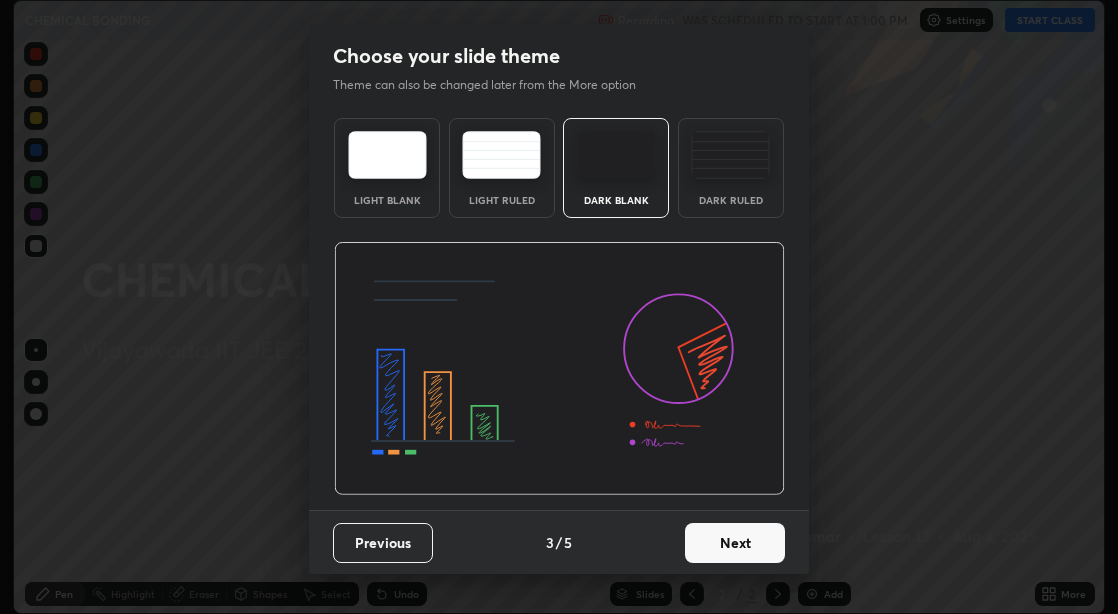 click on "Next" at bounding box center [735, 543] 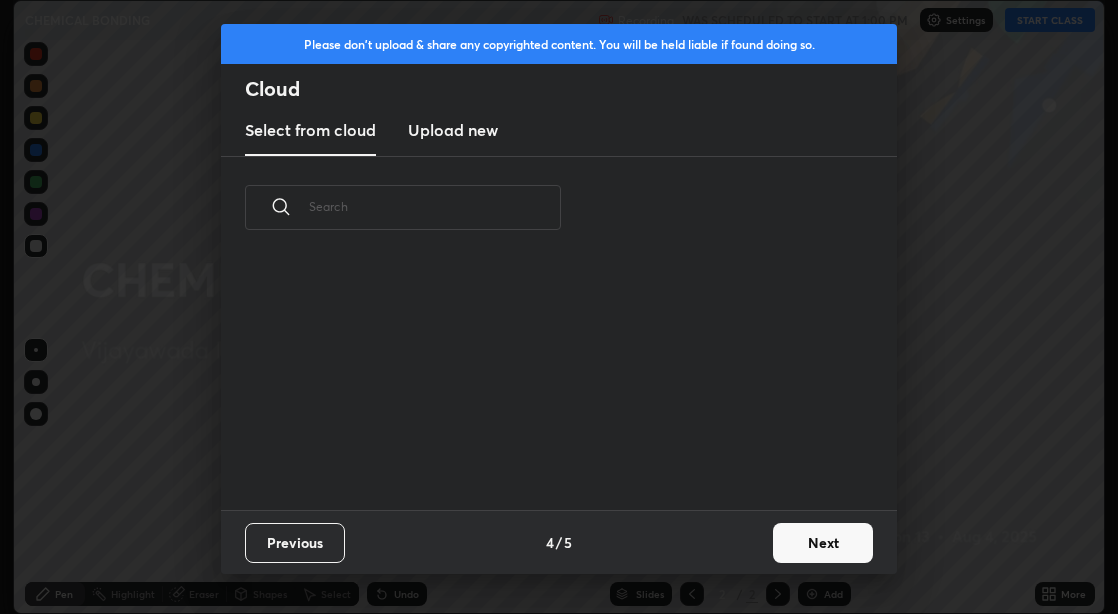 click on "Previous 4 / 5 Next" at bounding box center (559, 542) 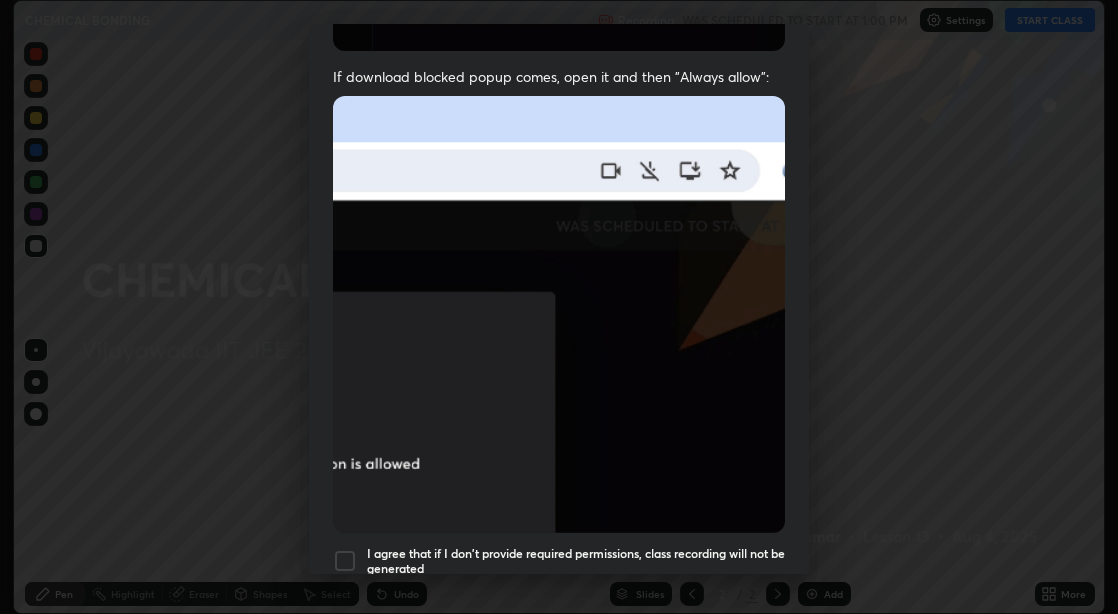 scroll, scrollTop: 382, scrollLeft: 0, axis: vertical 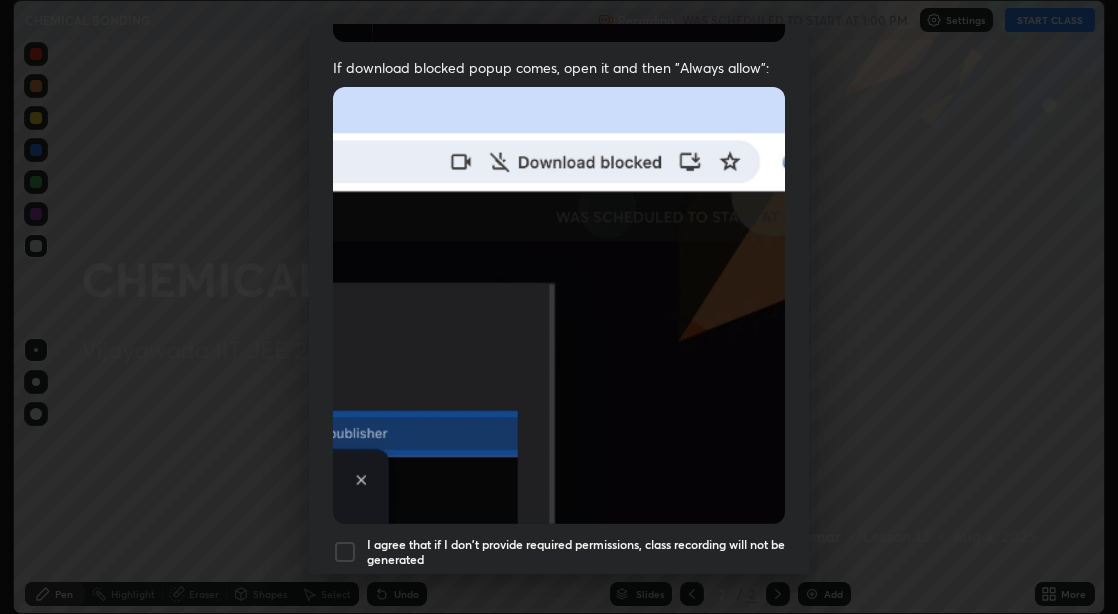 click at bounding box center (345, 552) 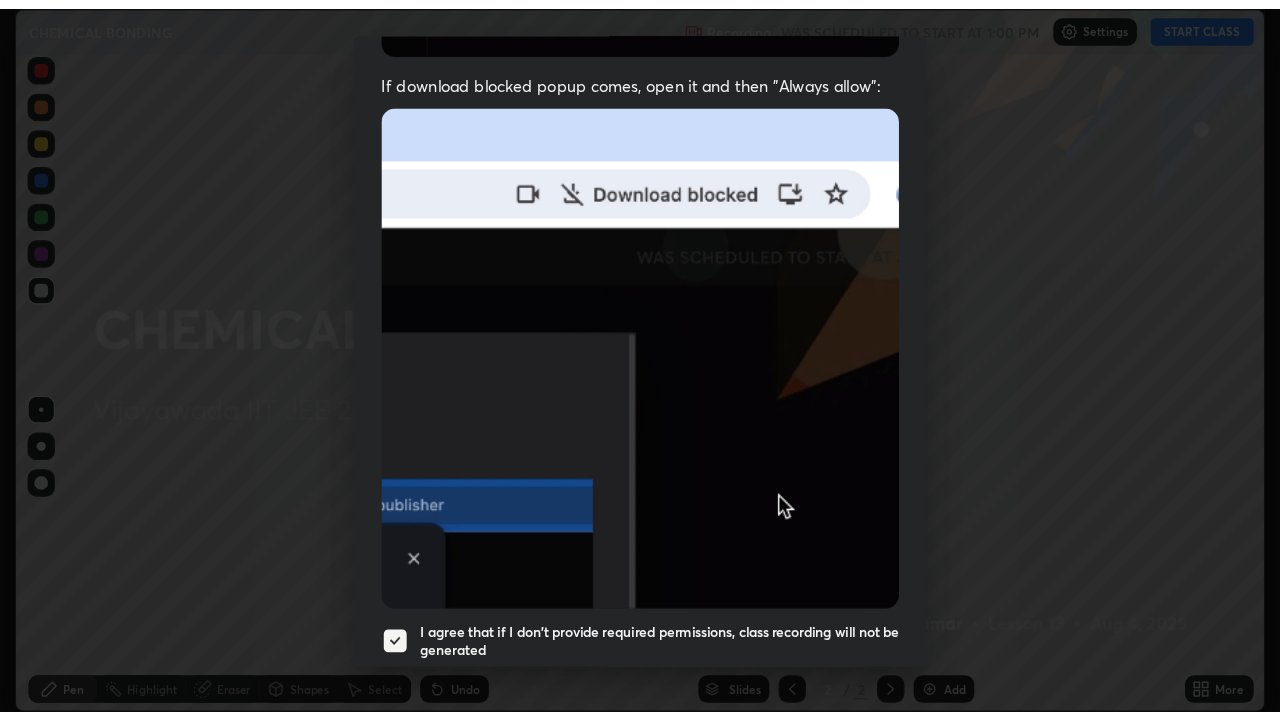 scroll, scrollTop: 450, scrollLeft: 0, axis: vertical 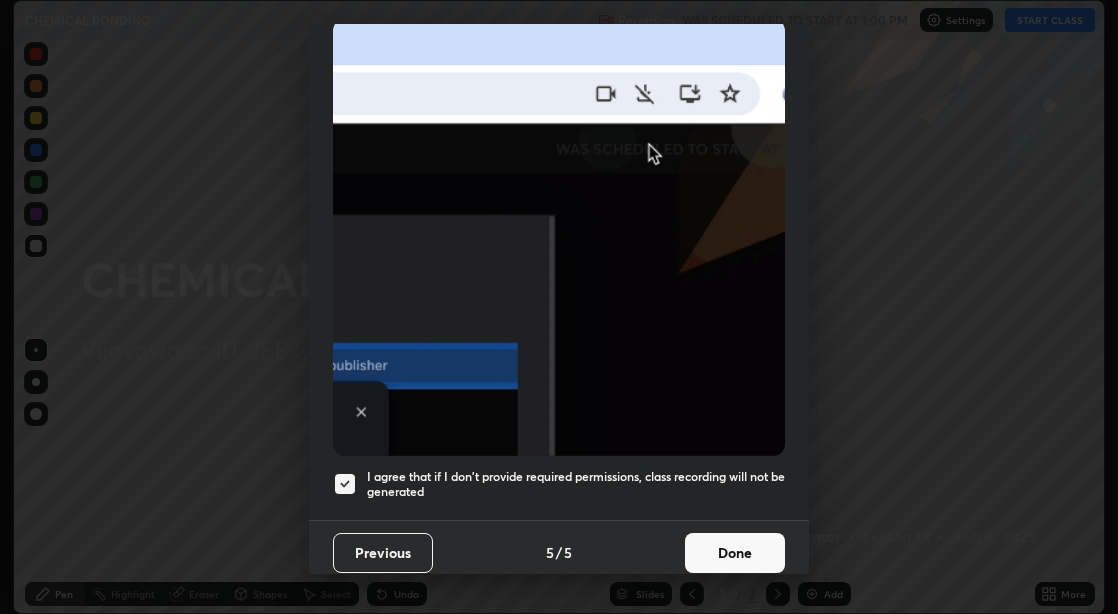 click on "Done" at bounding box center (735, 553) 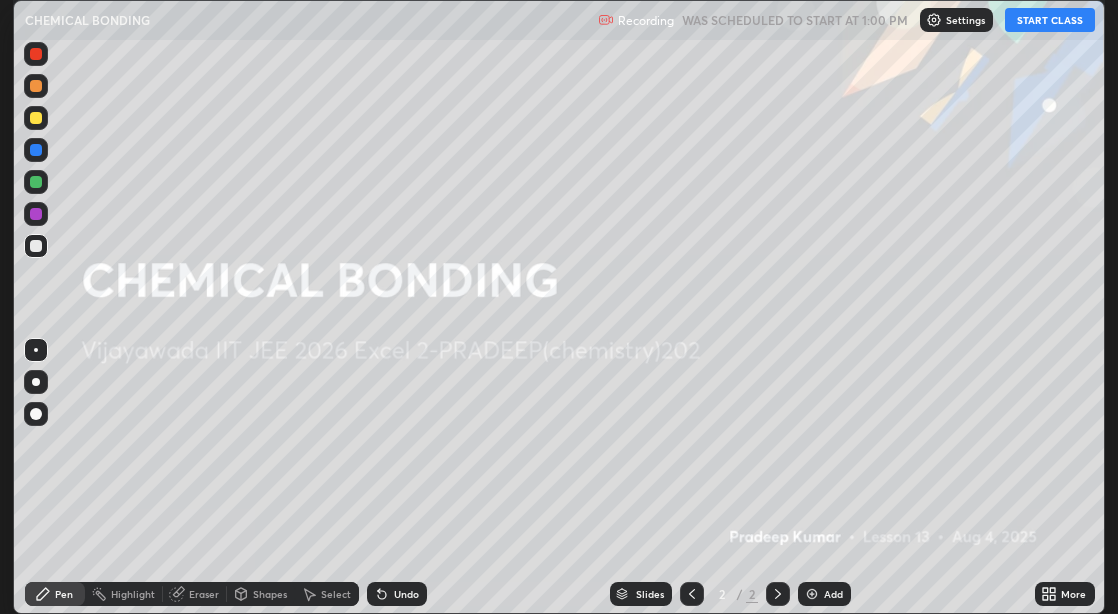 click on "START CLASS" at bounding box center (1050, 20) 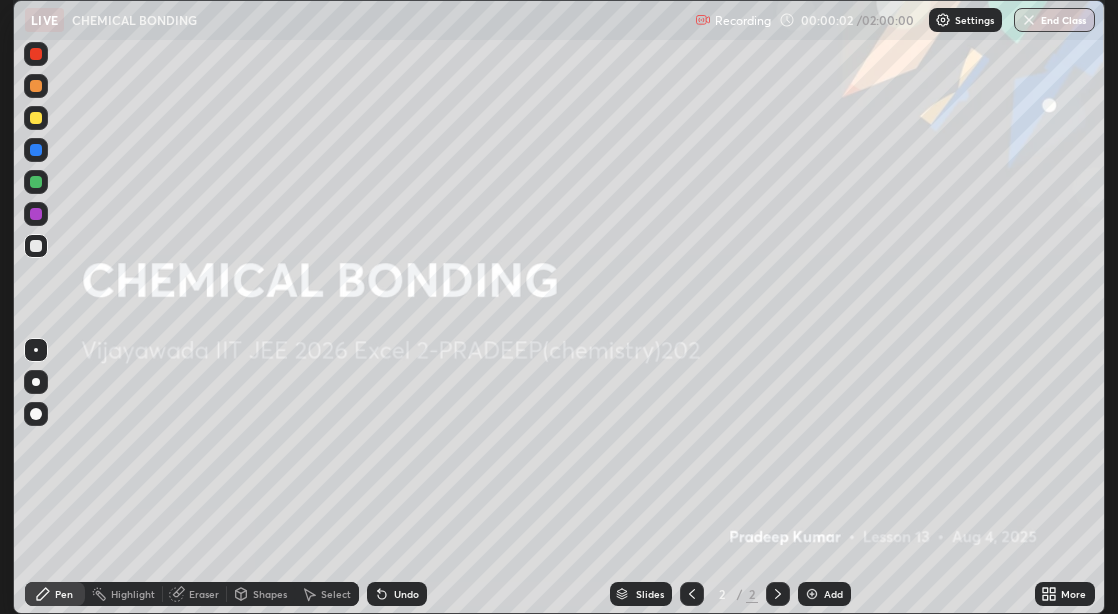 click 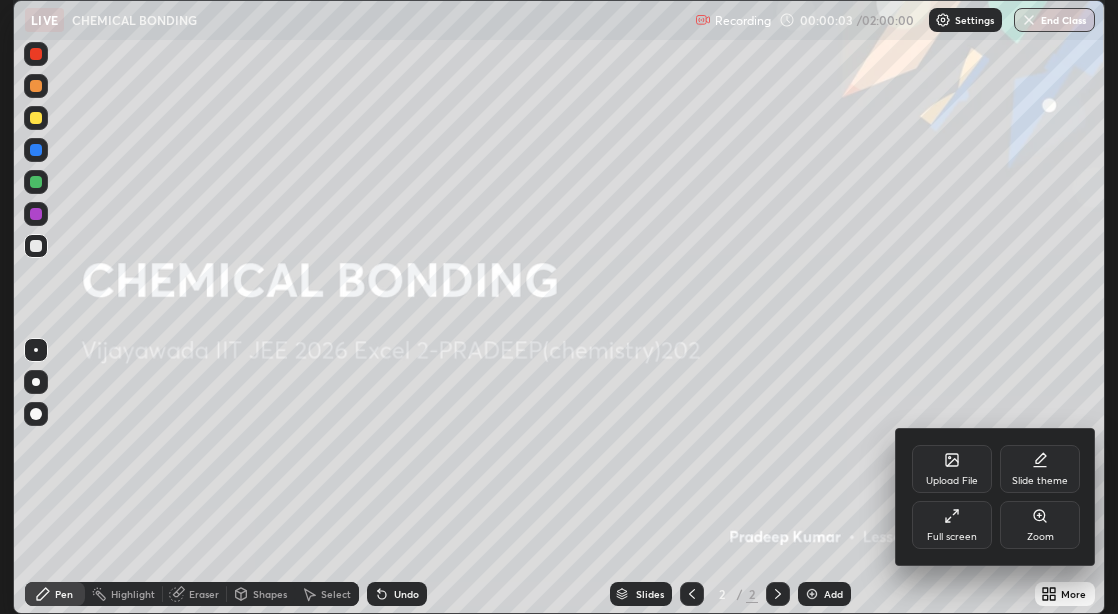 click on "Full screen" at bounding box center [952, 525] 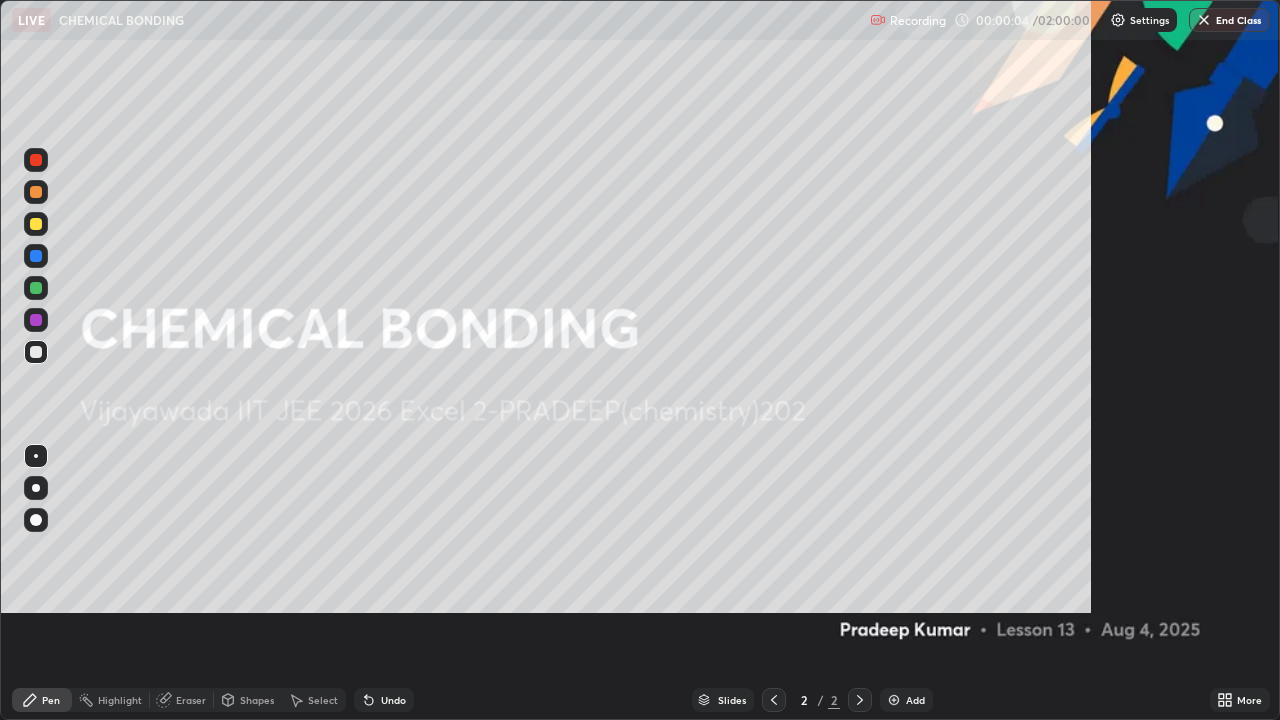 scroll, scrollTop: 99280, scrollLeft: 98720, axis: both 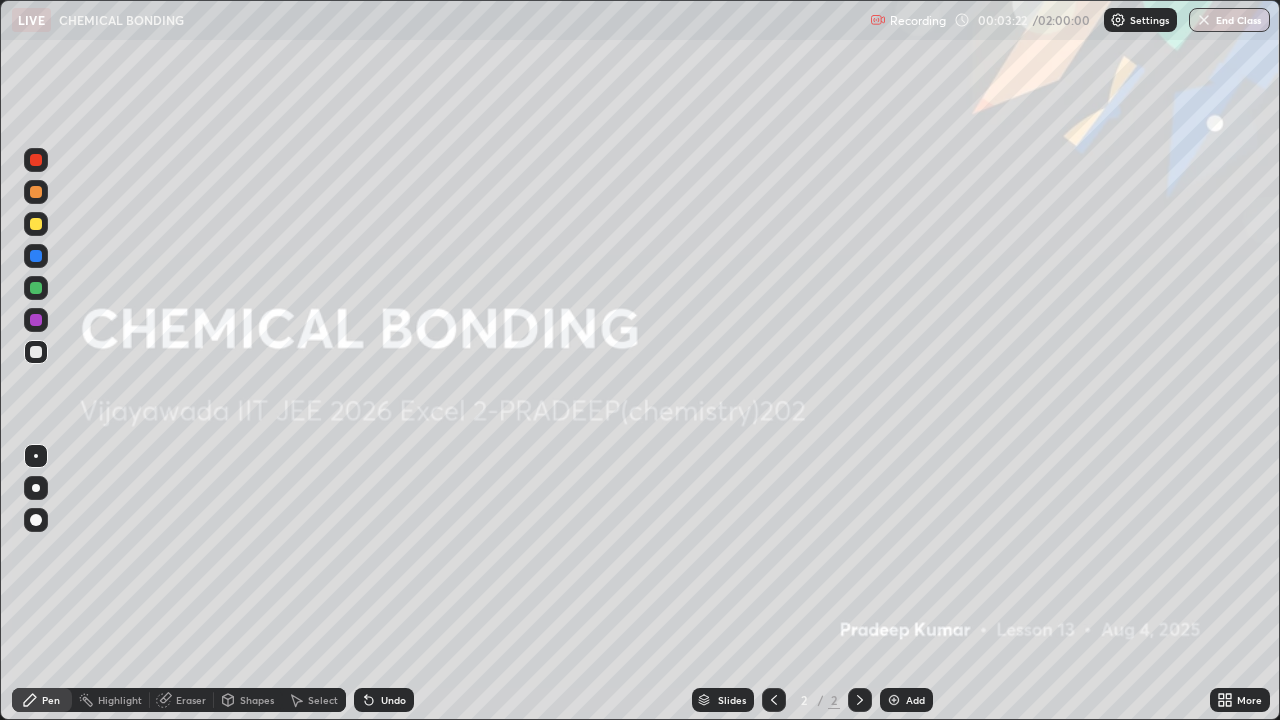 click on "Add" at bounding box center [915, 700] 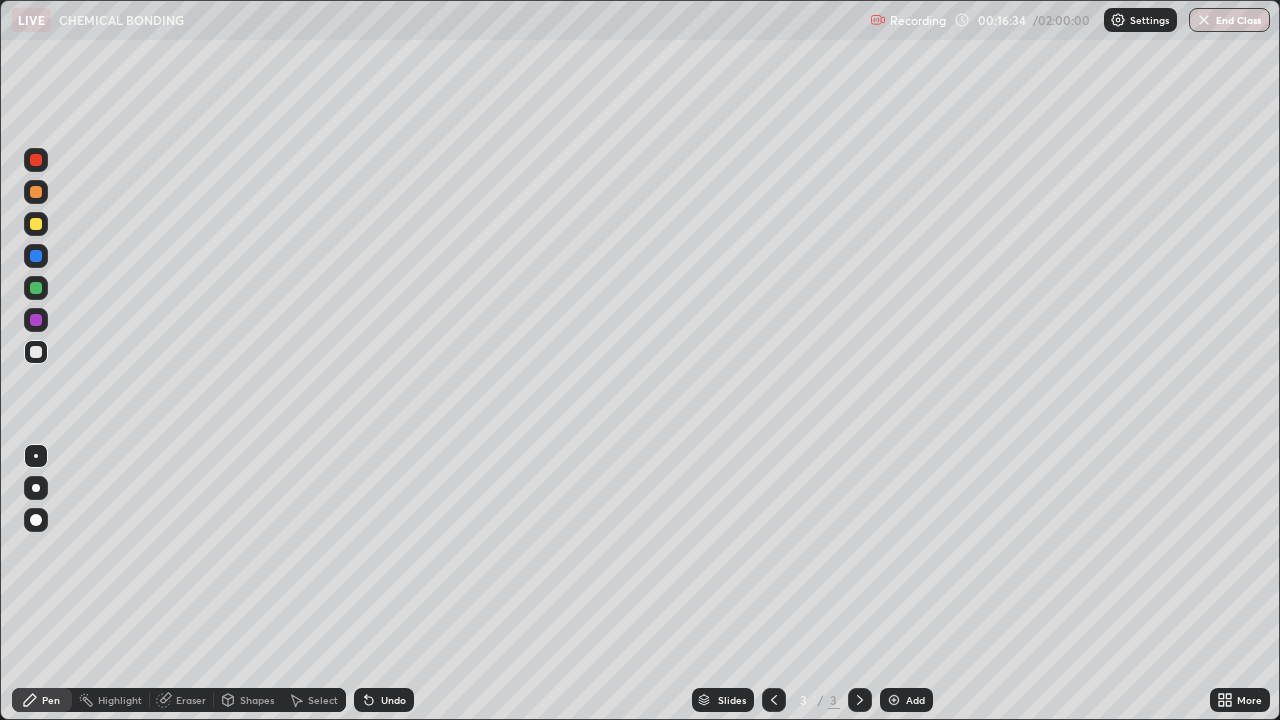 click on "Undo" at bounding box center [384, 700] 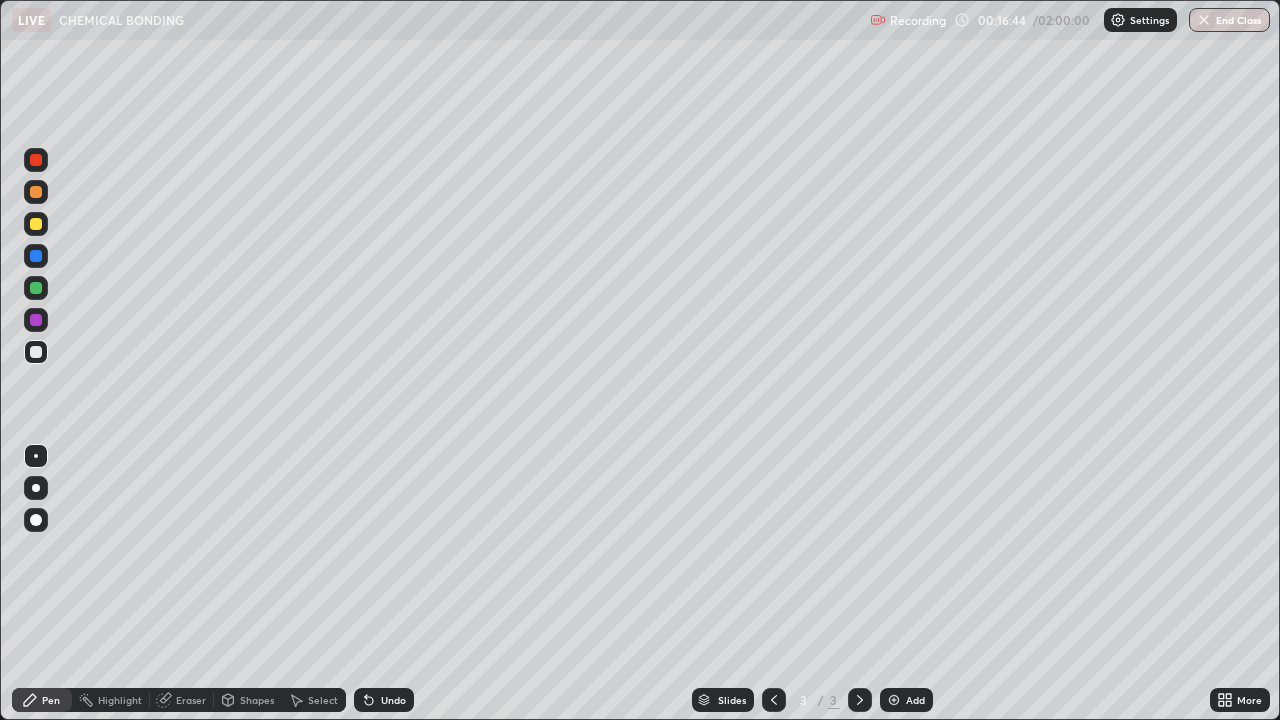 click on "Undo" at bounding box center [384, 700] 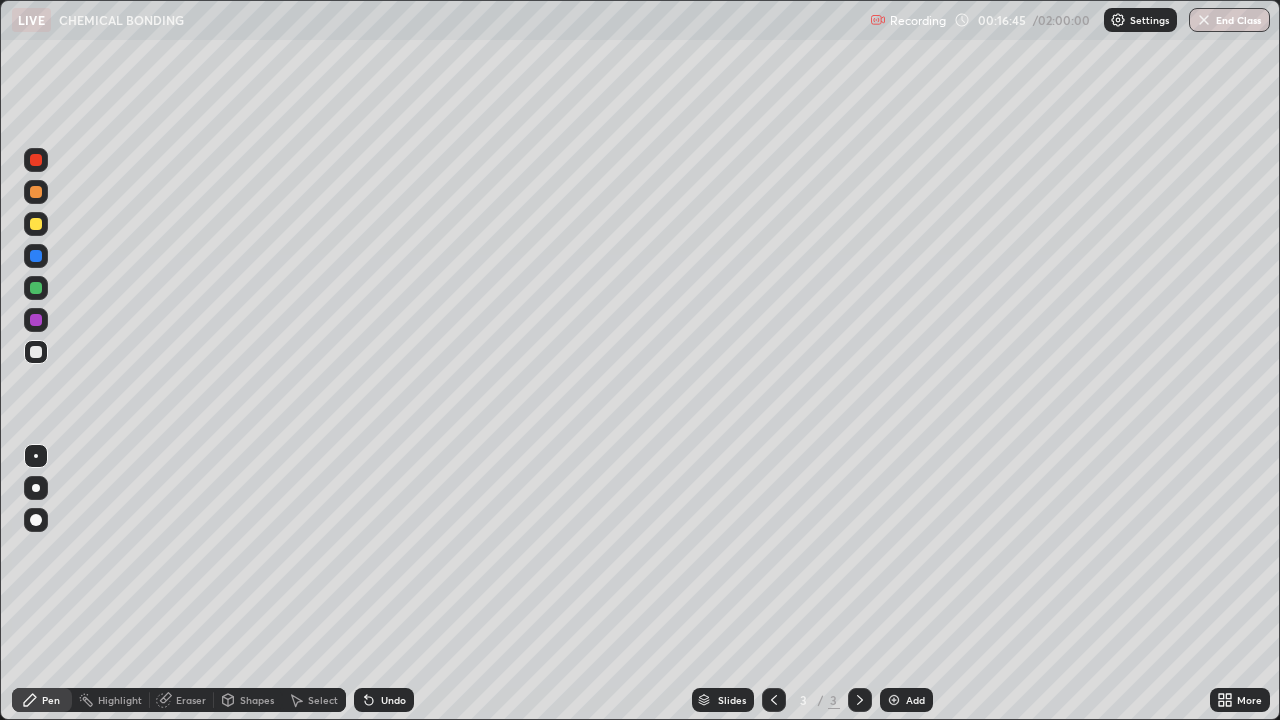 click on "Undo" at bounding box center [393, 700] 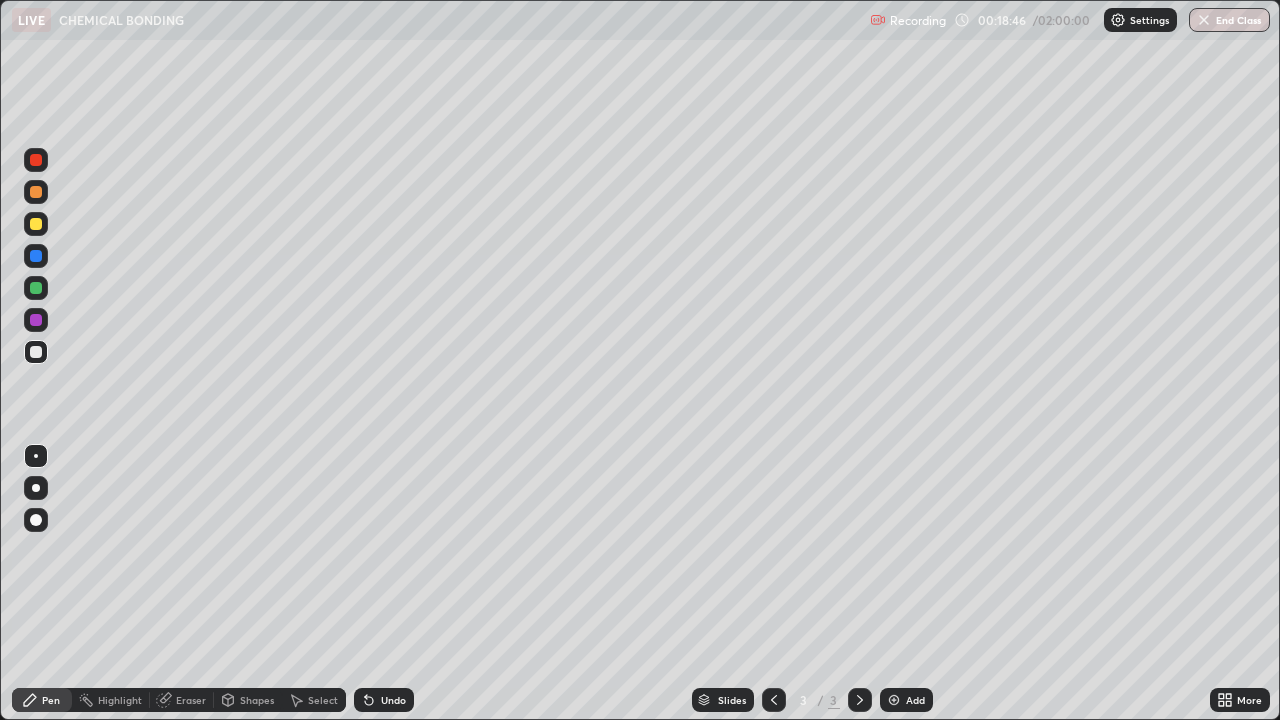 click on "Undo" at bounding box center (393, 700) 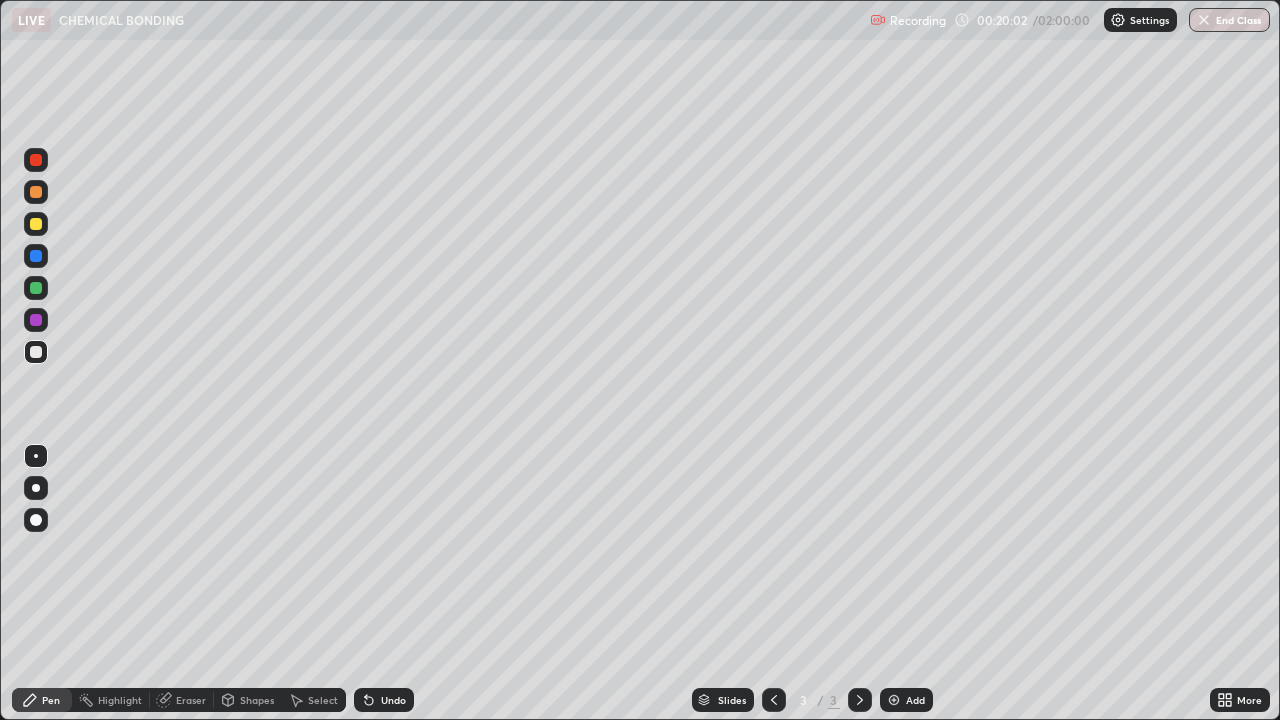click at bounding box center [894, 700] 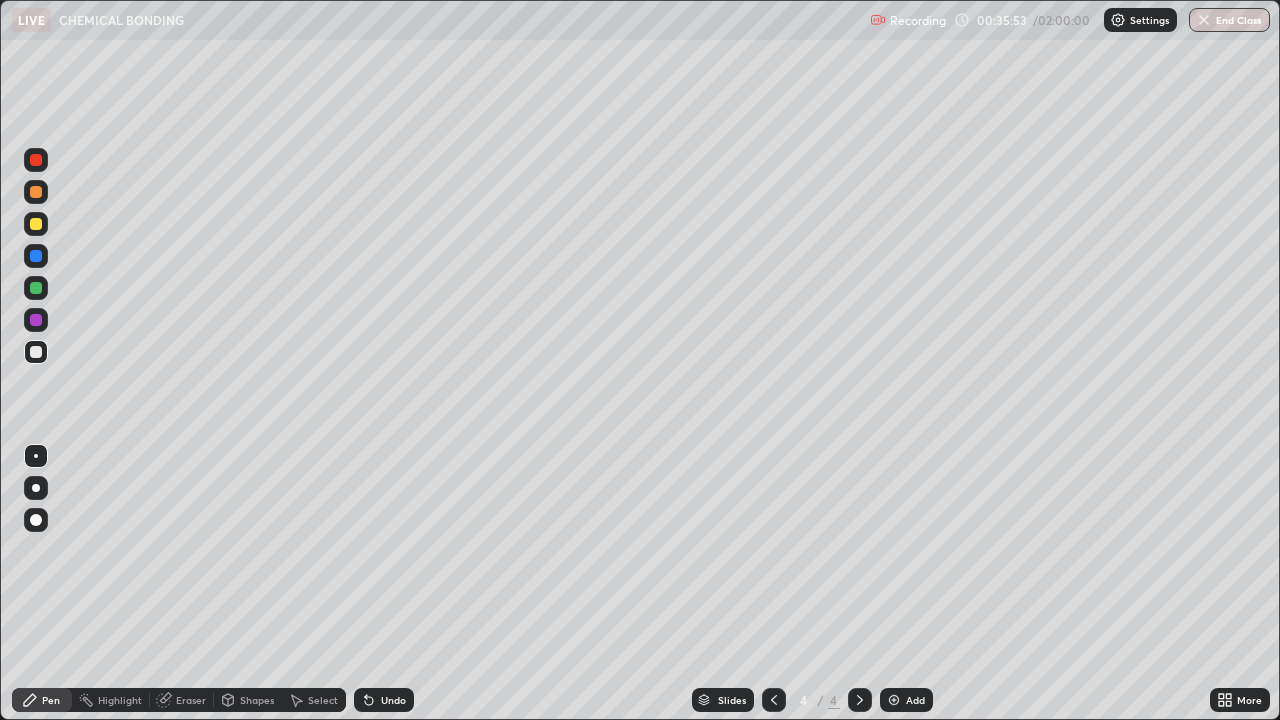 click on "Add" at bounding box center [906, 700] 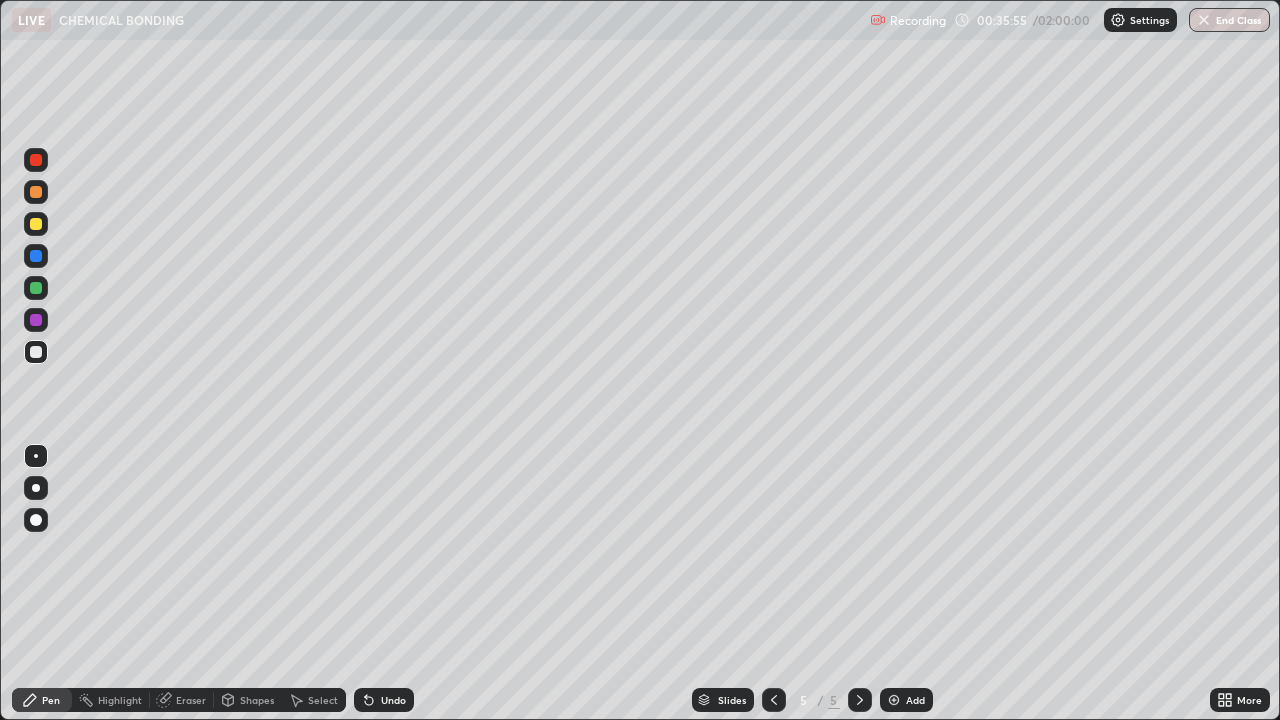 click at bounding box center [36, 224] 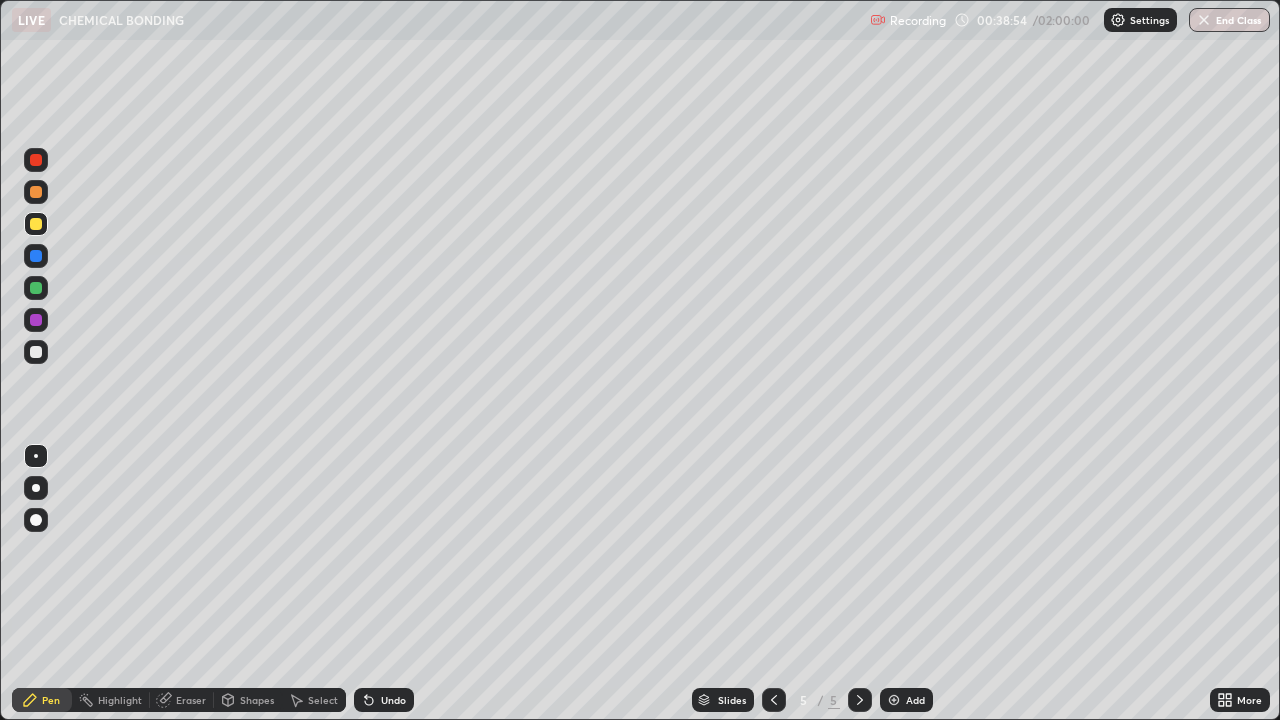 click on "Eraser" at bounding box center (191, 700) 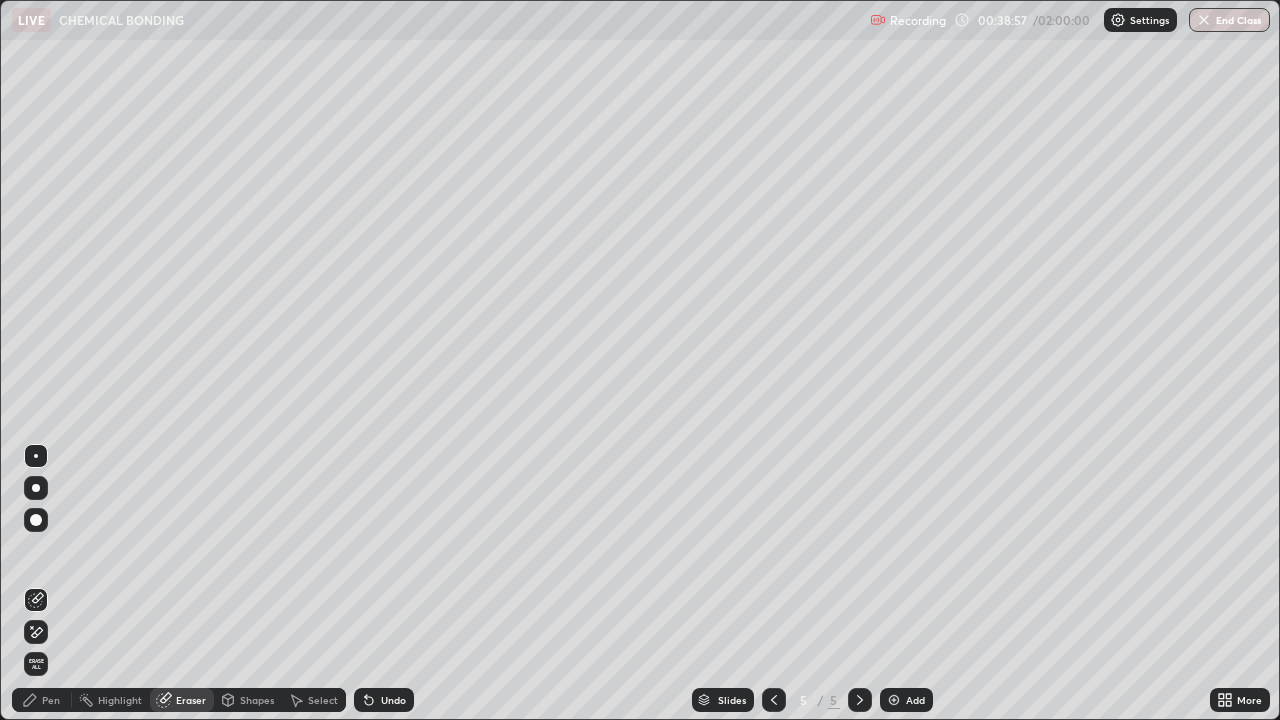 click 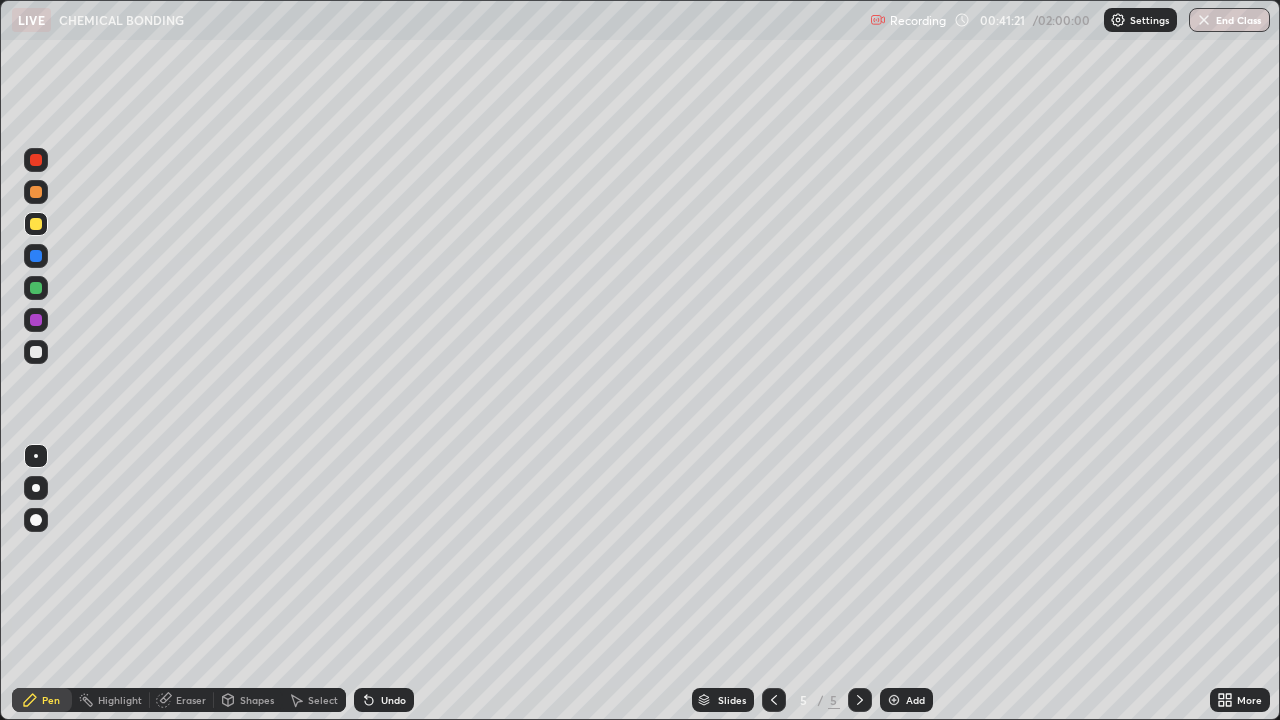click on "Undo" at bounding box center [393, 700] 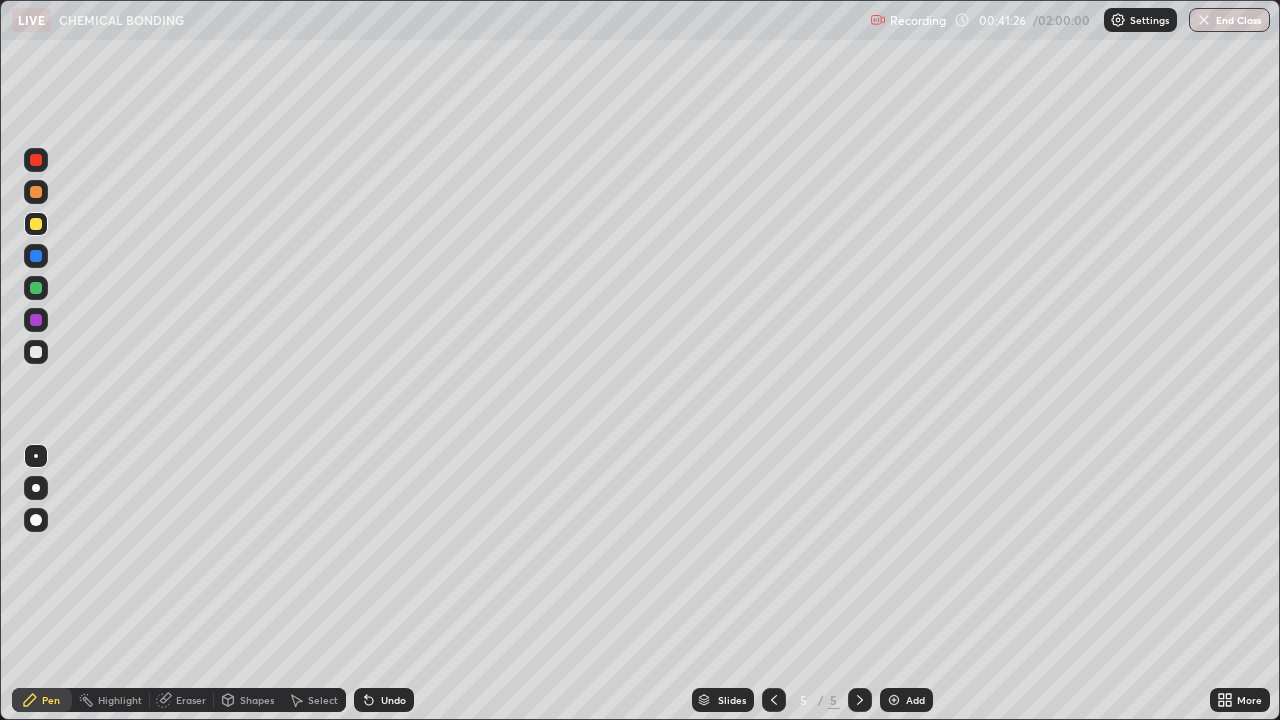 click on "Eraser" at bounding box center [191, 700] 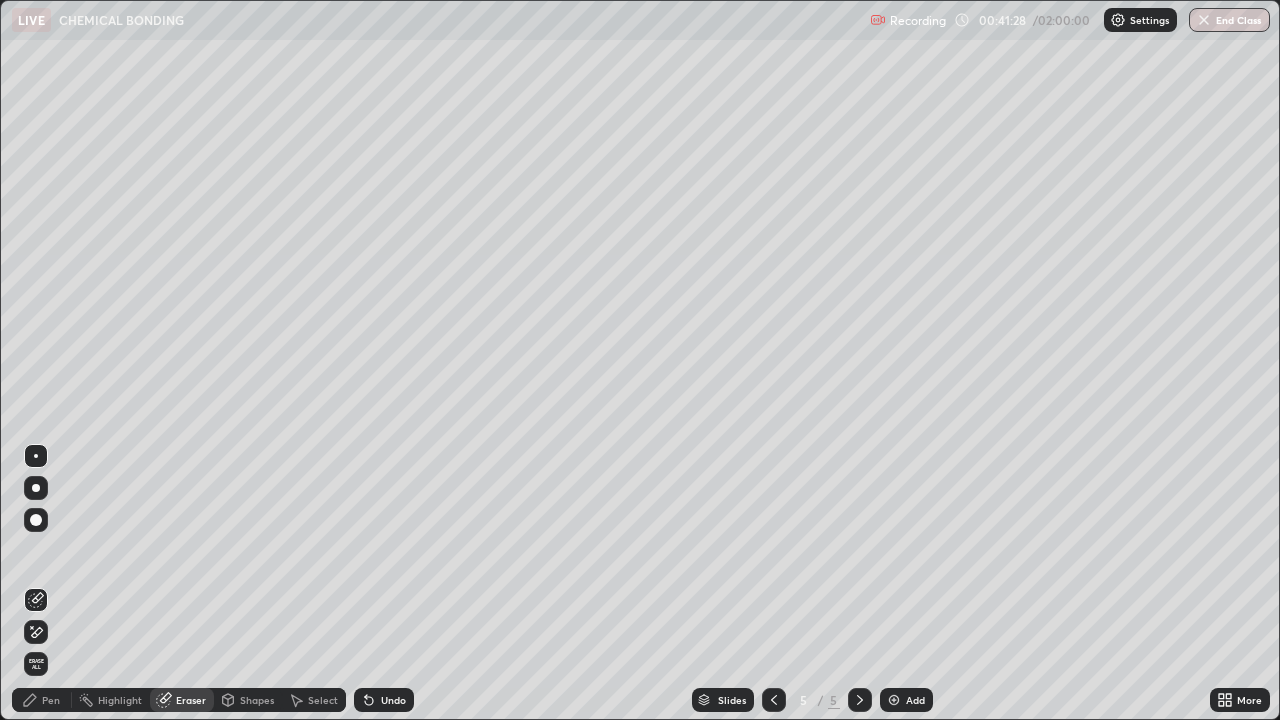 click on "Pen" at bounding box center (51, 700) 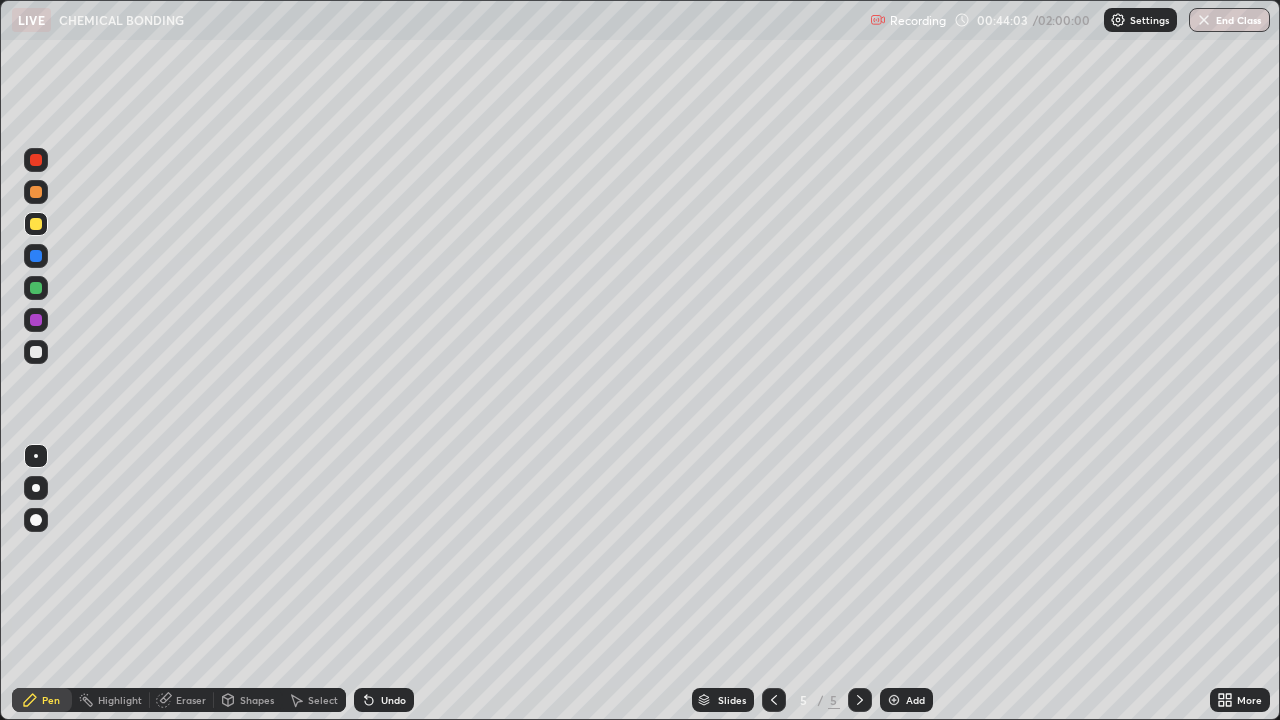 click on "Add" at bounding box center (915, 700) 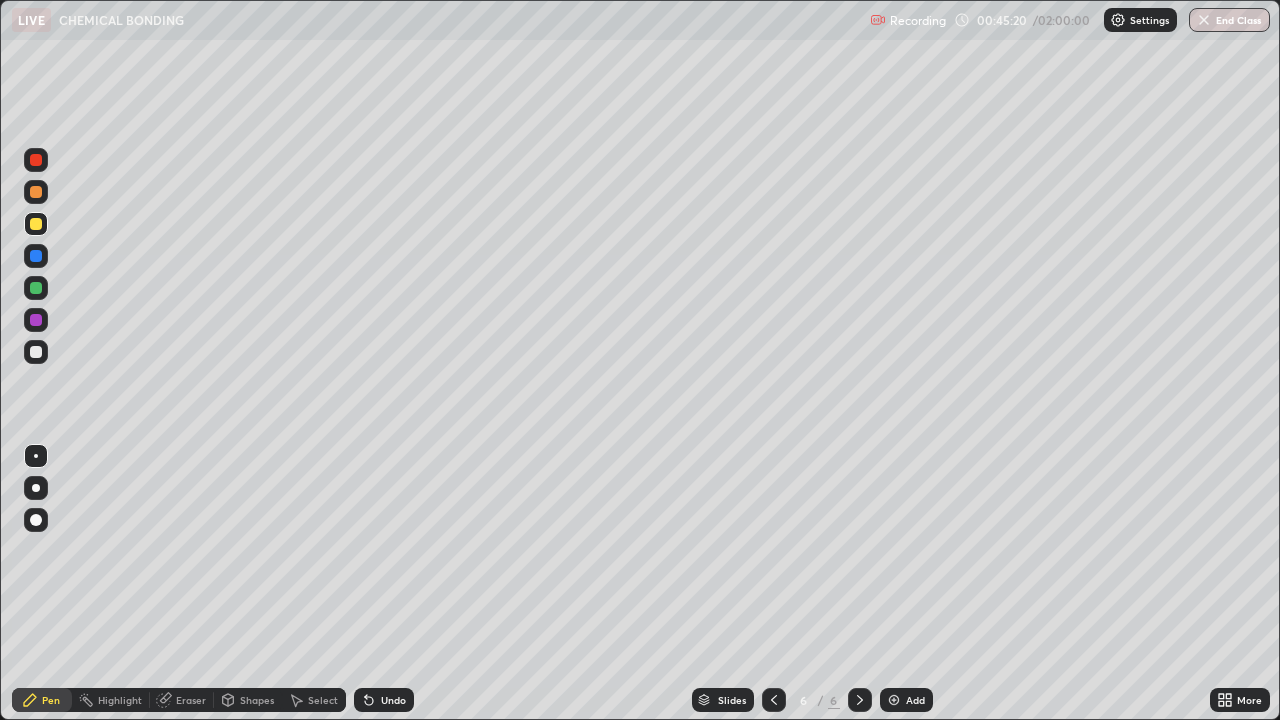 click on "Undo" at bounding box center [393, 700] 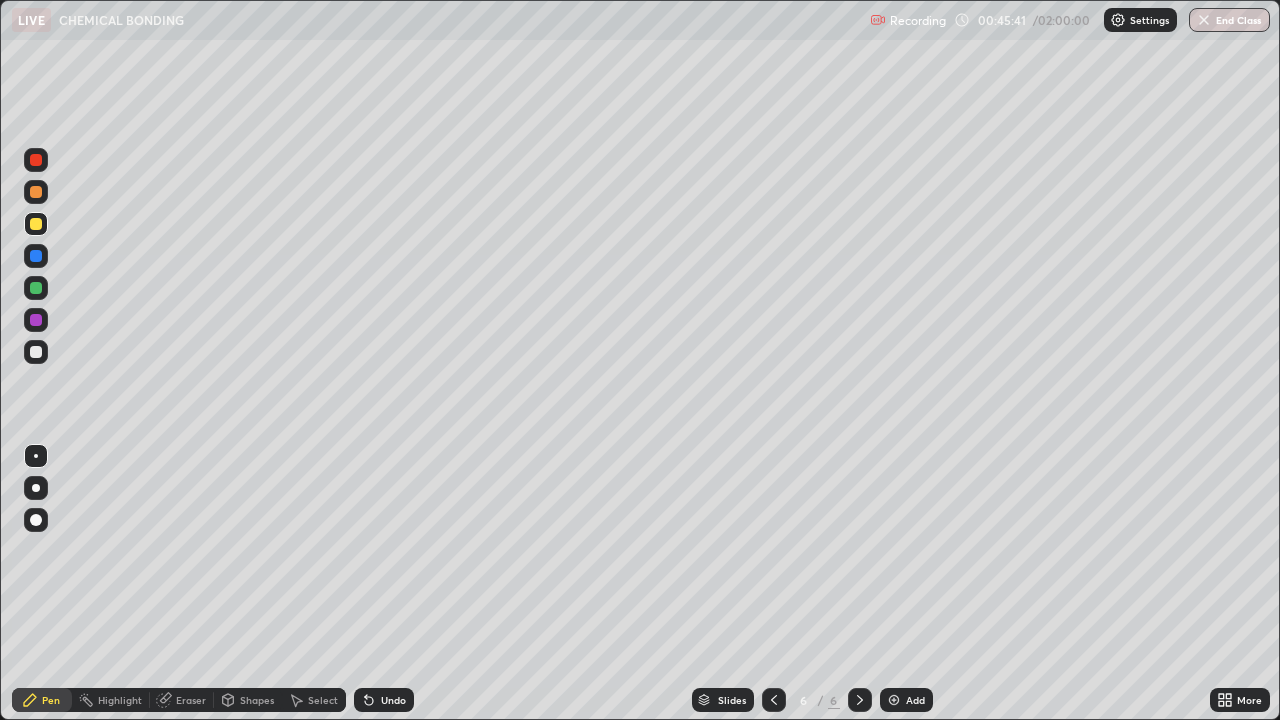 click on "Undo" at bounding box center (393, 700) 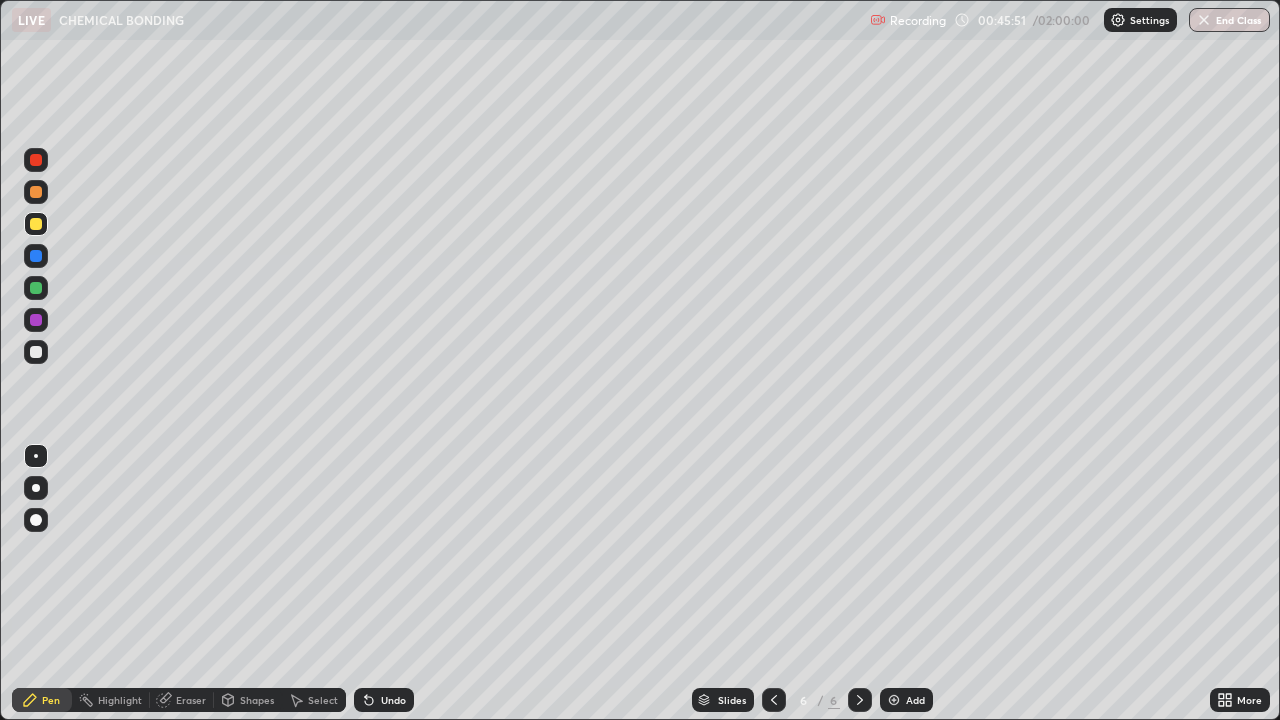 click on "Undo" at bounding box center (384, 700) 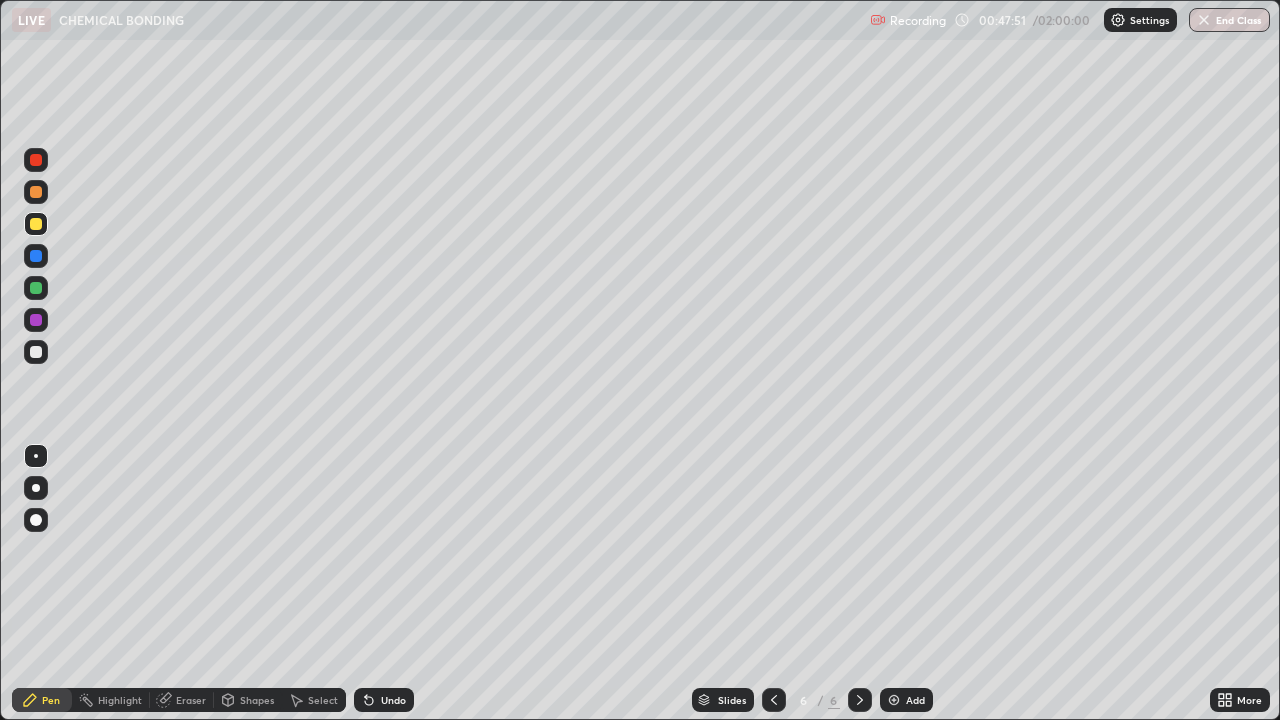 click at bounding box center (894, 700) 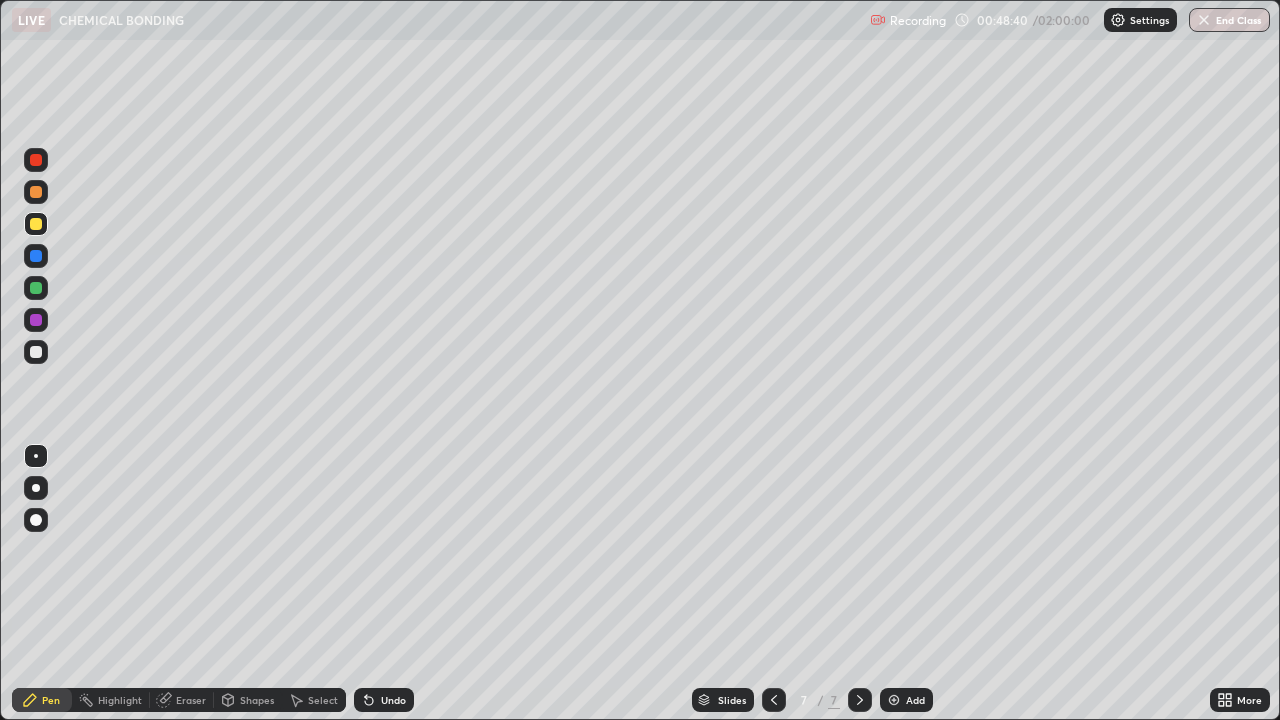 click on "Undo" at bounding box center [393, 700] 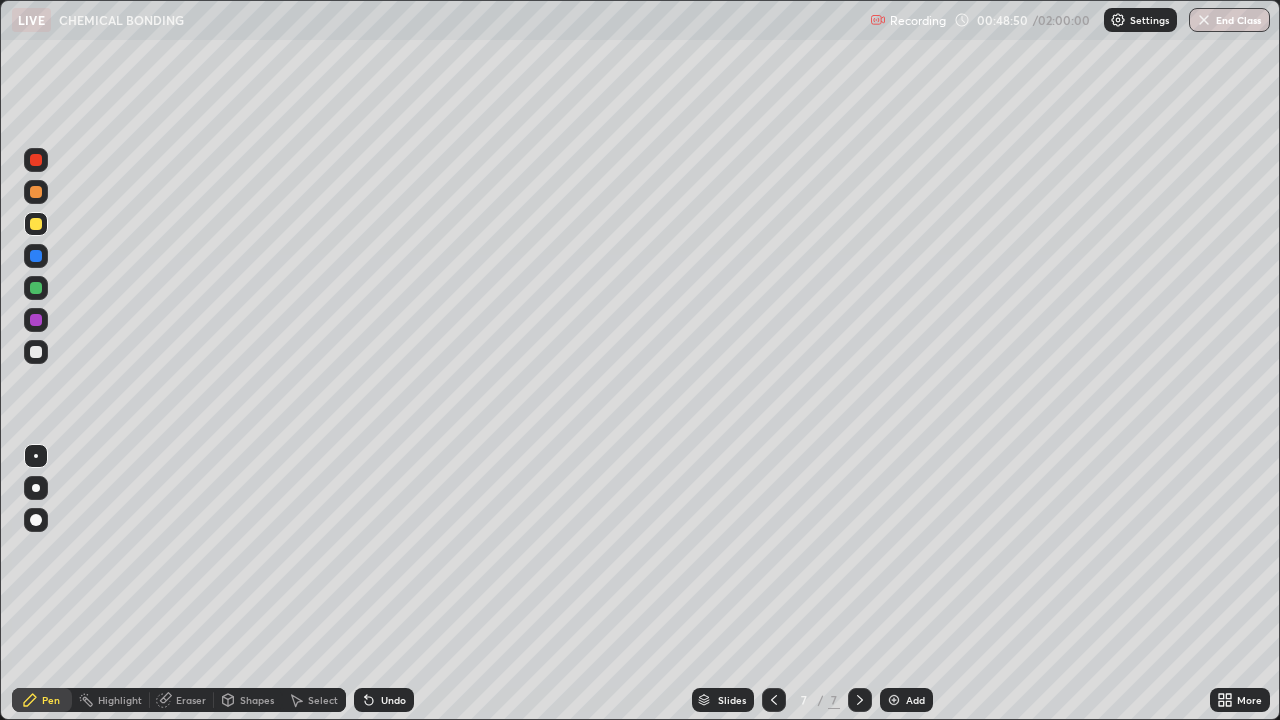 click on "Undo" at bounding box center (393, 700) 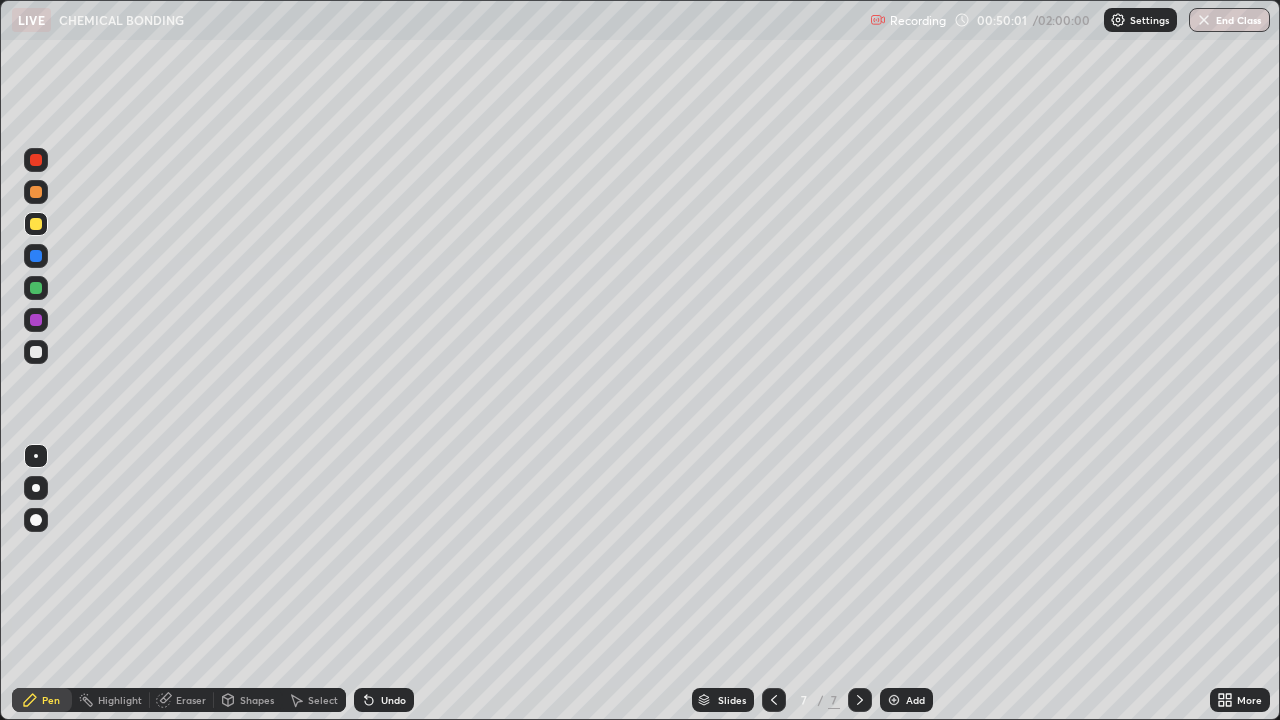 click on "Undo" at bounding box center (393, 700) 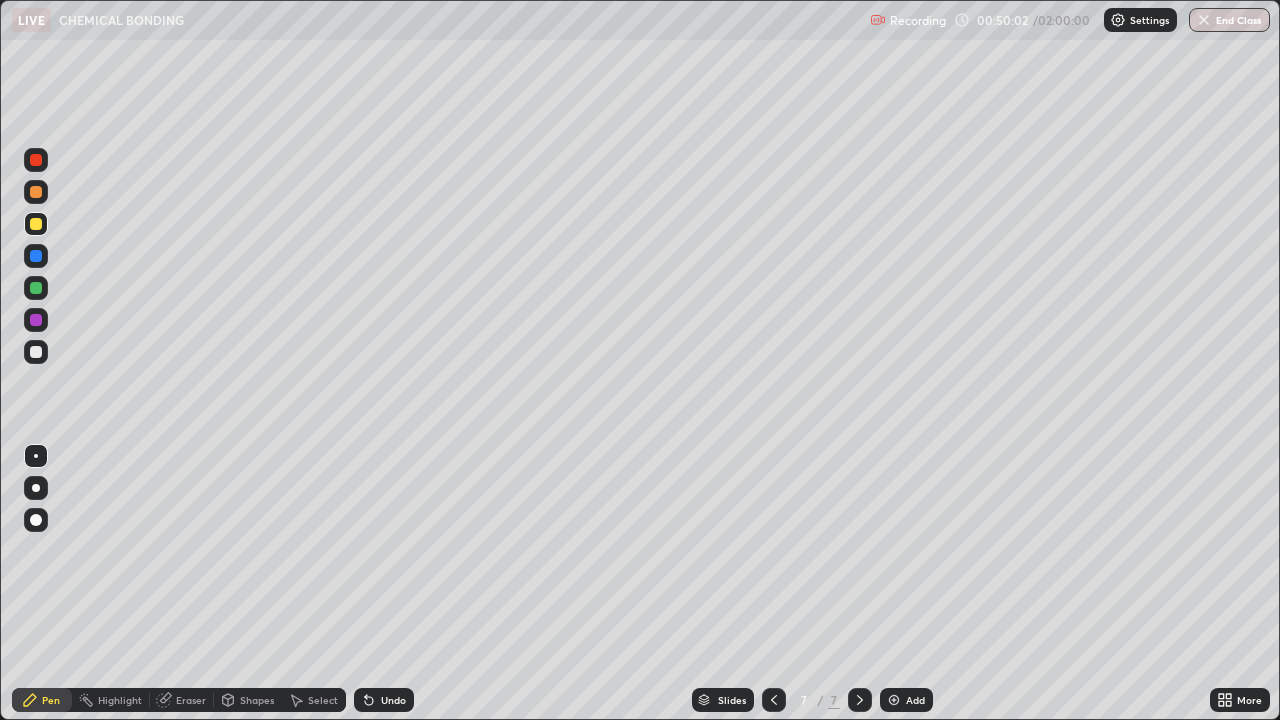 click on "Undo" at bounding box center (384, 700) 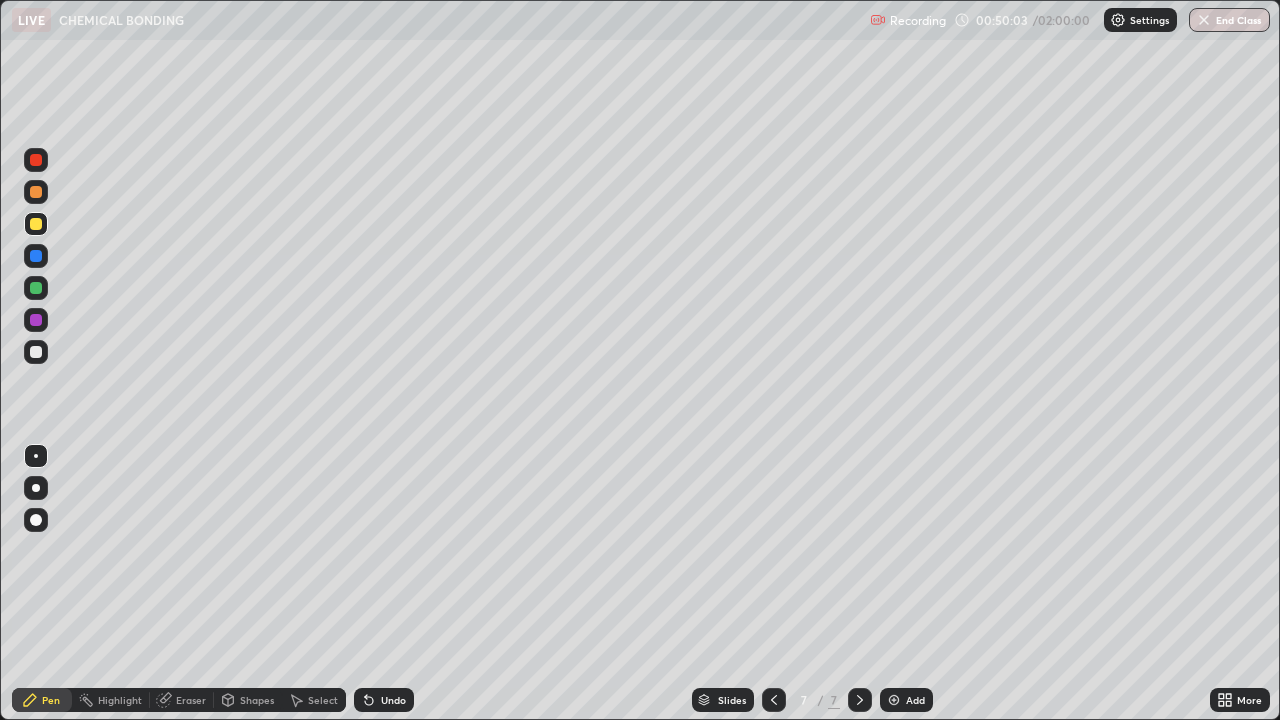 click on "Undo" at bounding box center [384, 700] 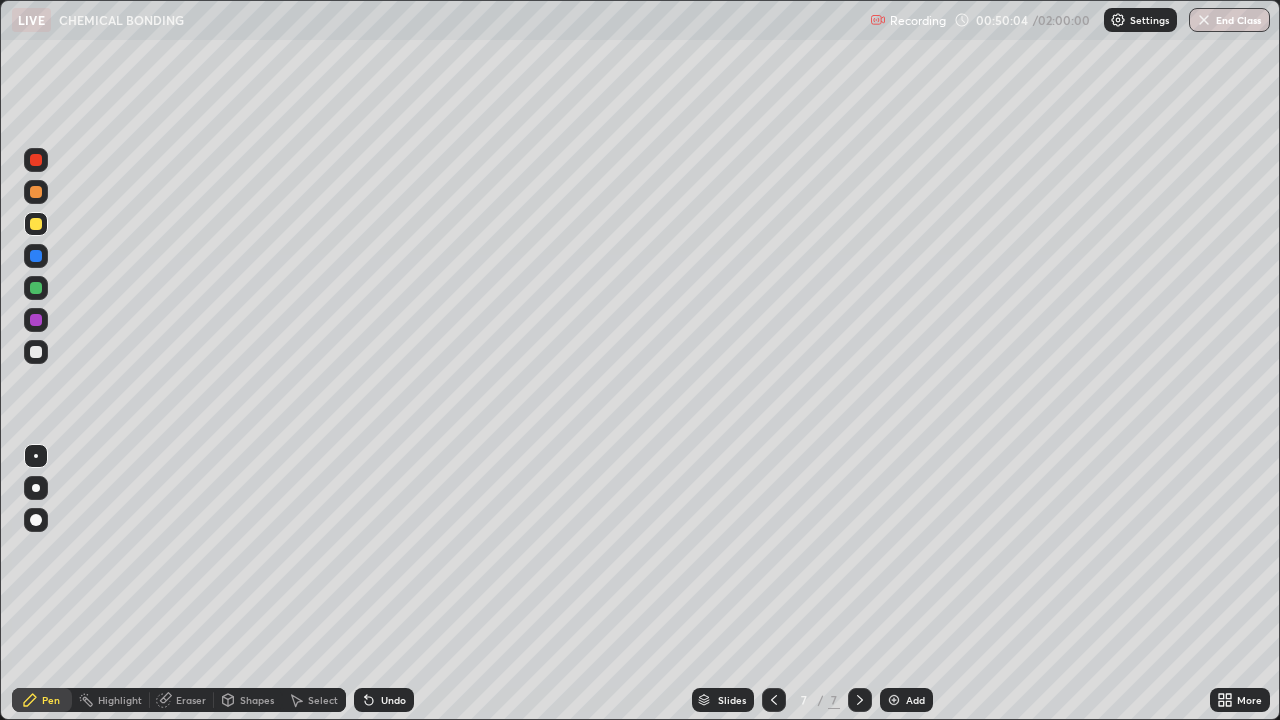 click on "Undo" at bounding box center (384, 700) 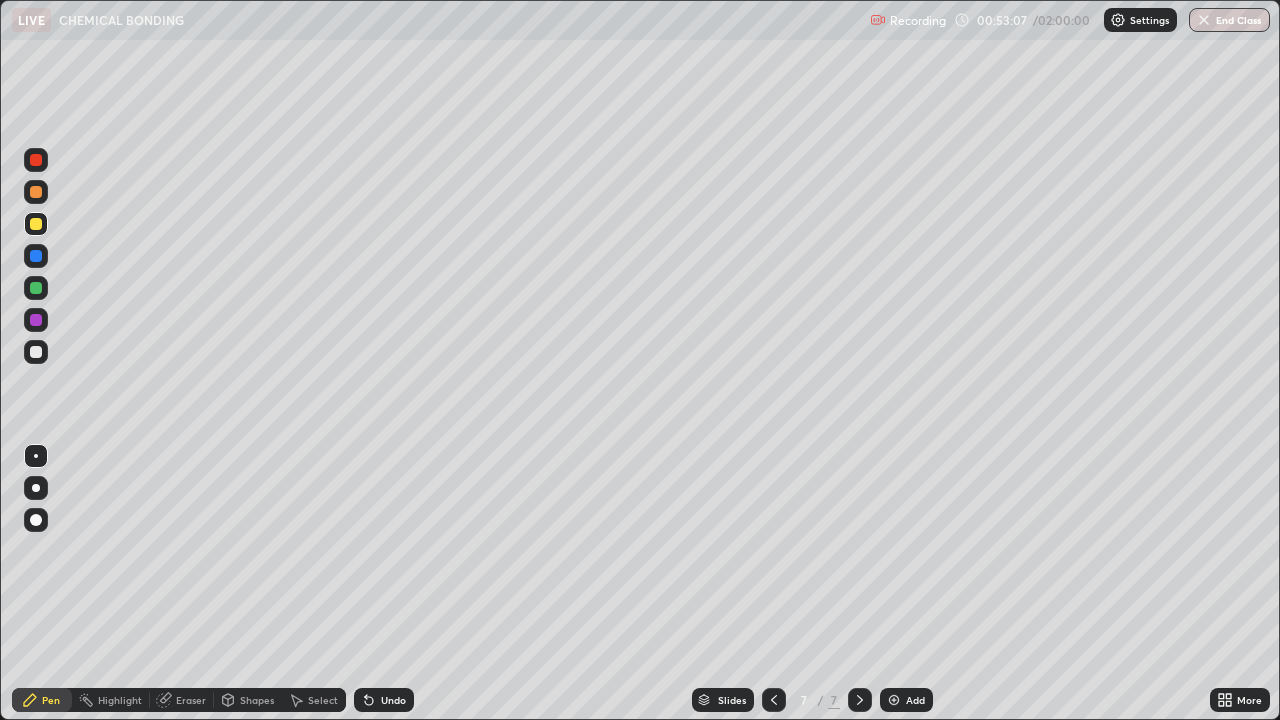click at bounding box center (894, 700) 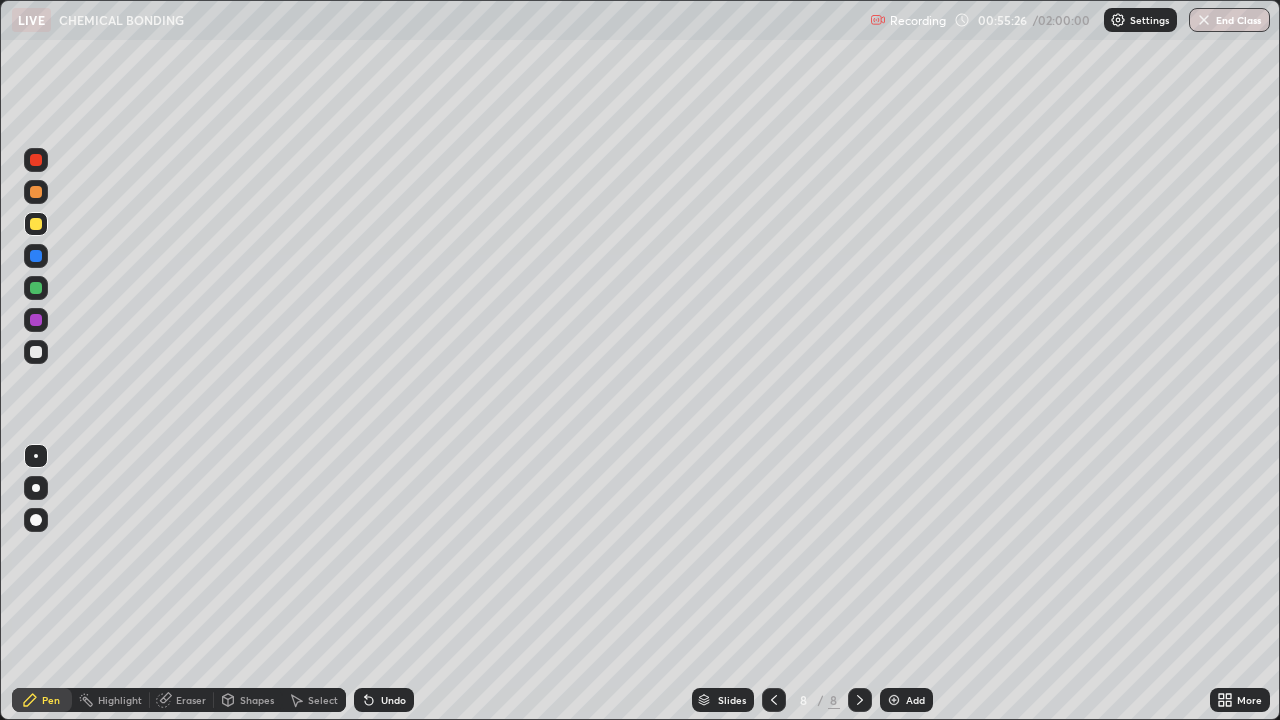 click on "Undo" at bounding box center [393, 700] 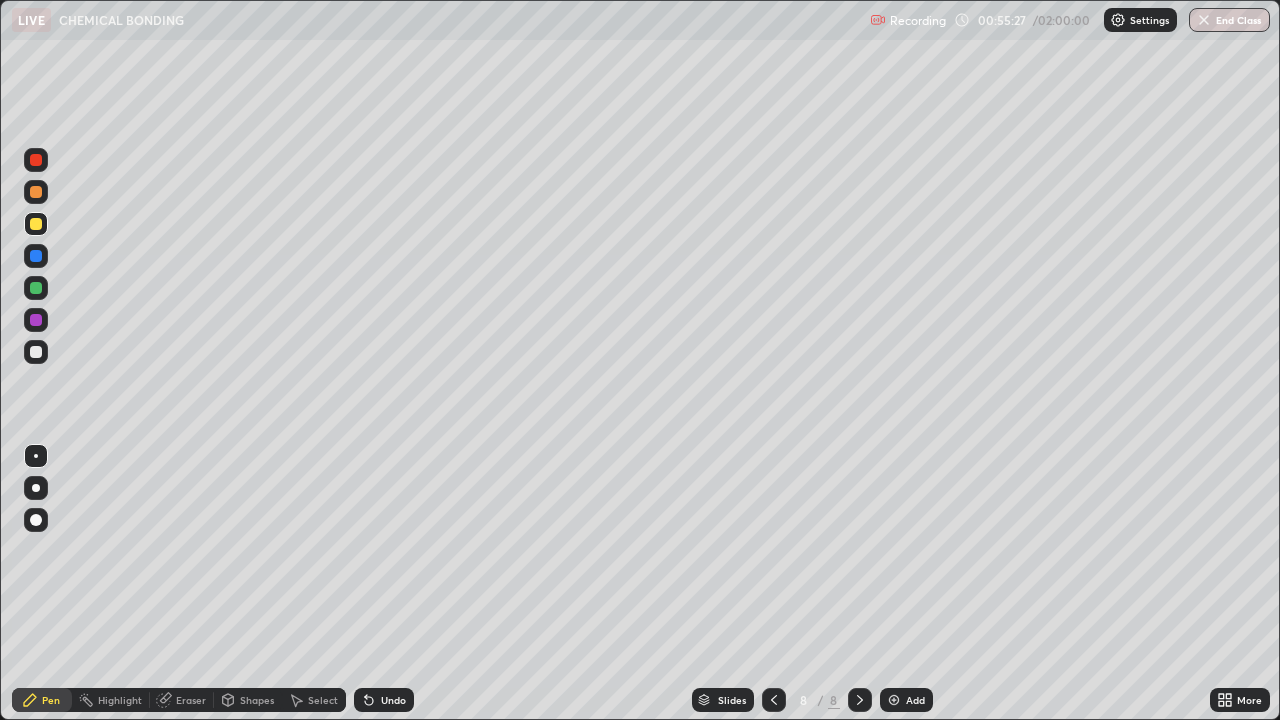 click on "Undo" at bounding box center [393, 700] 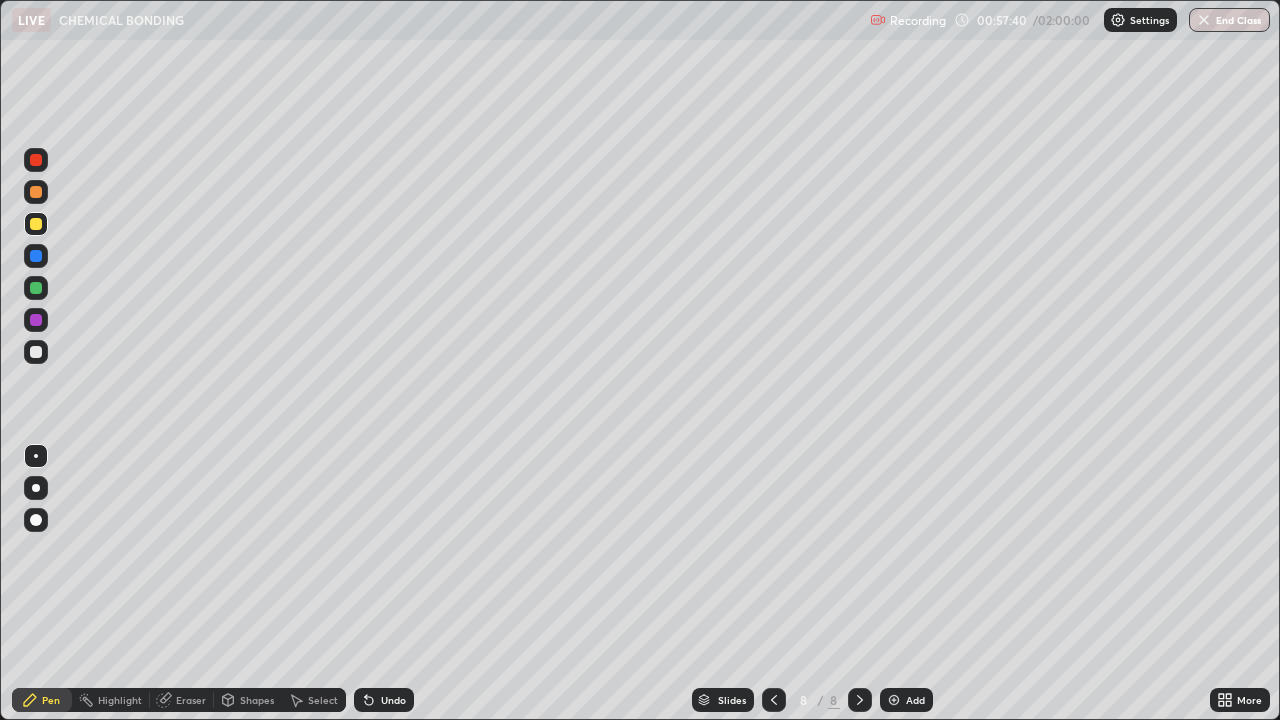 click on "Add" at bounding box center [915, 700] 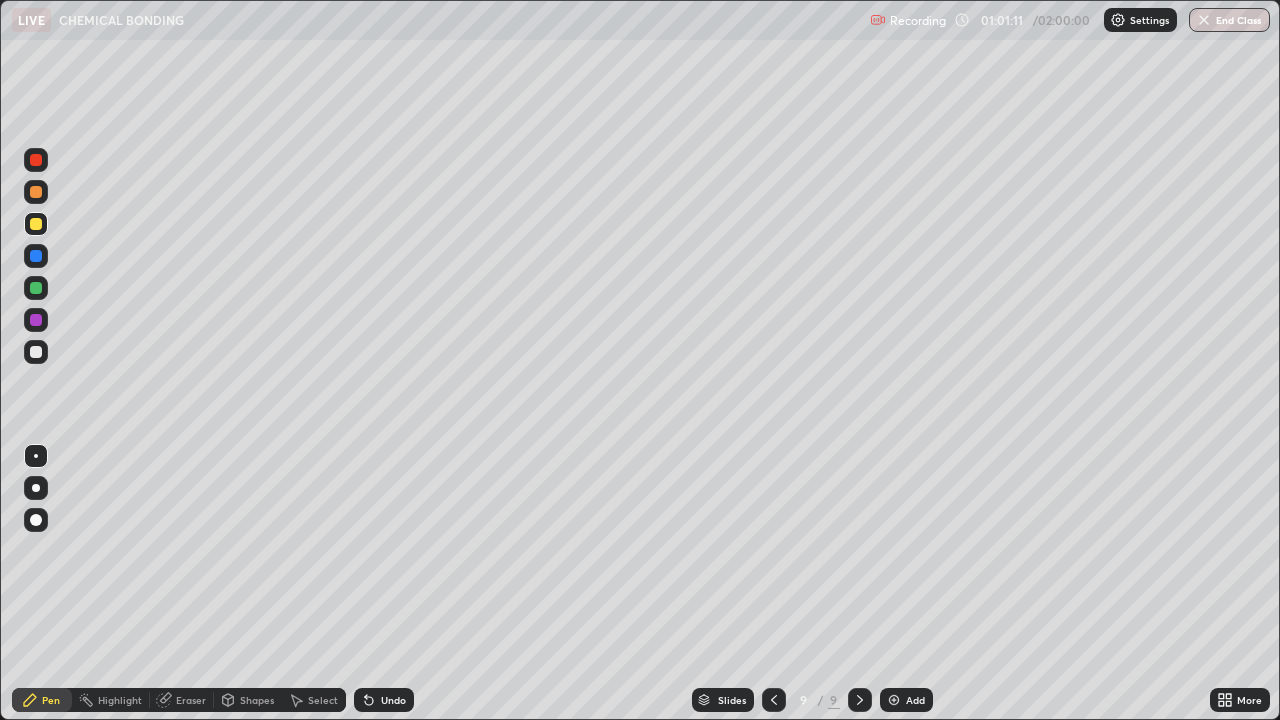 click at bounding box center [36, 192] 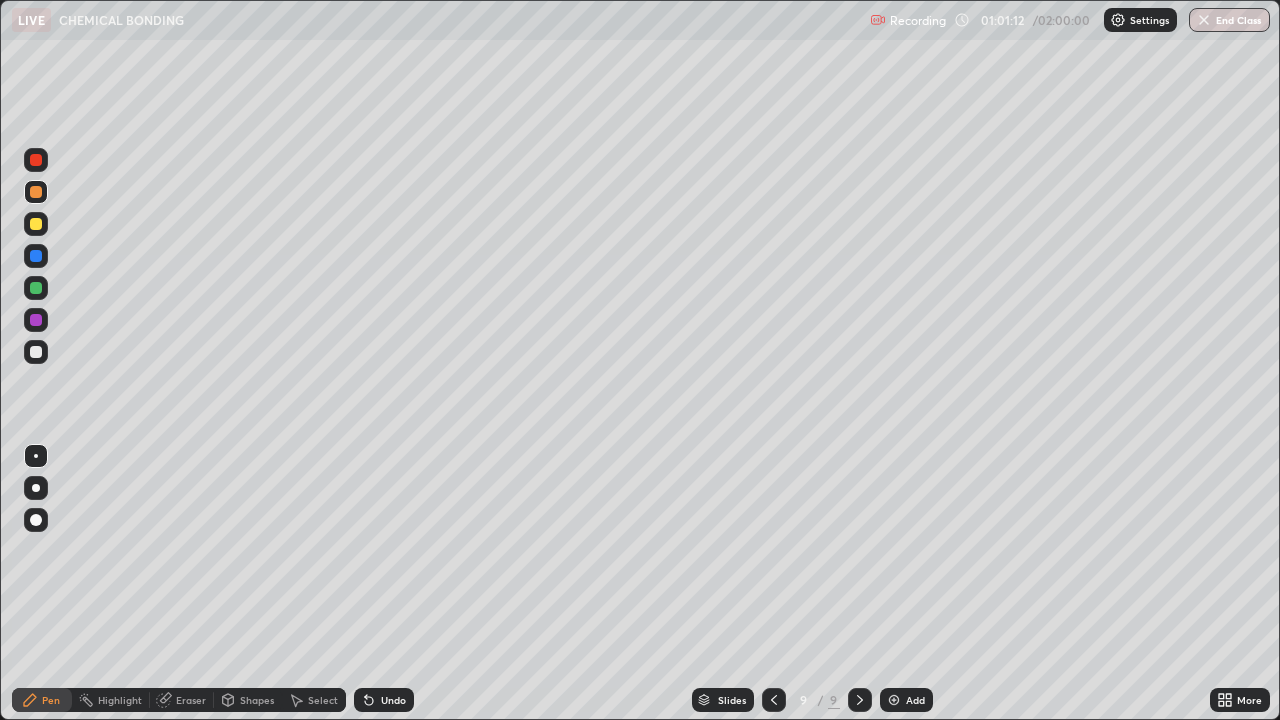 click at bounding box center [36, 352] 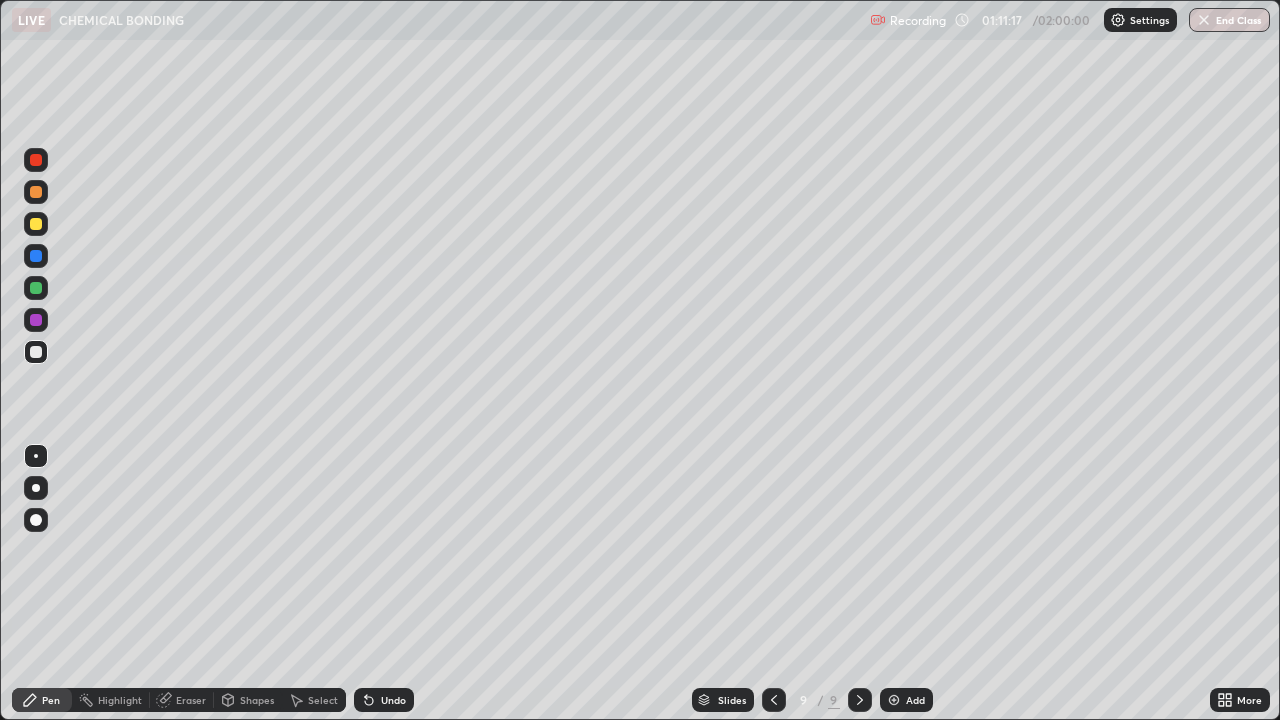 click on "Eraser" at bounding box center (191, 700) 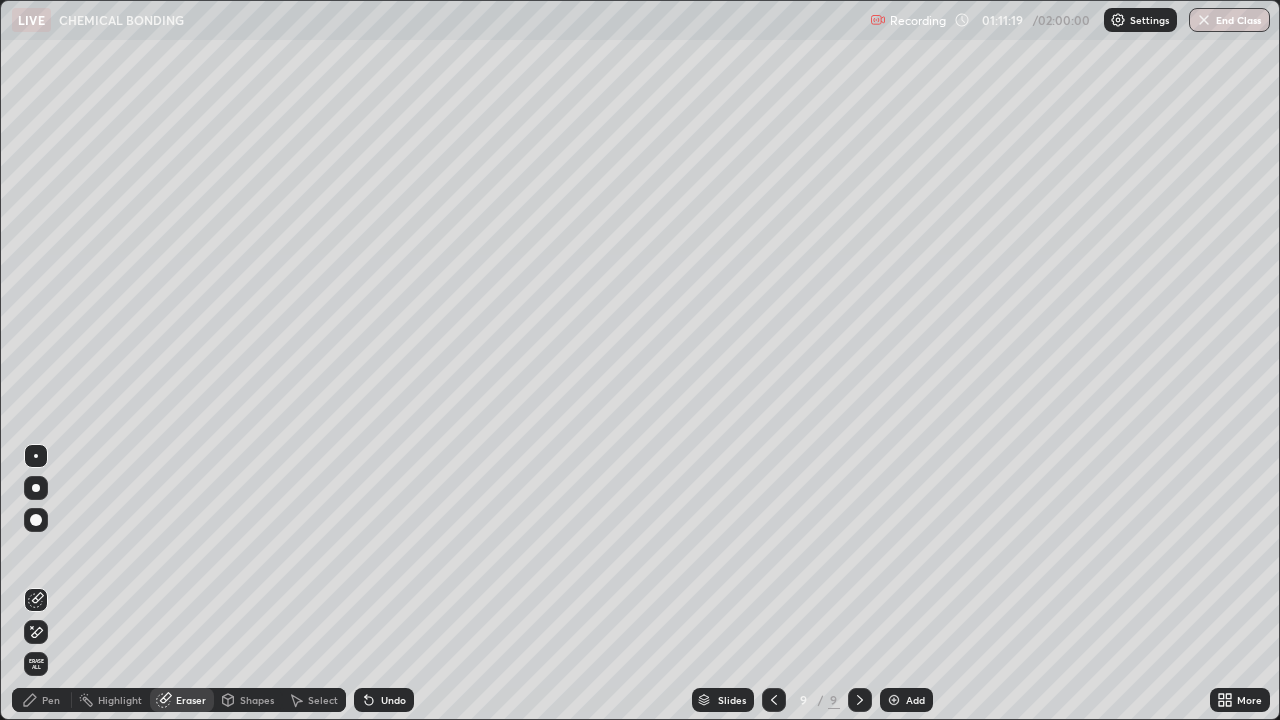 click 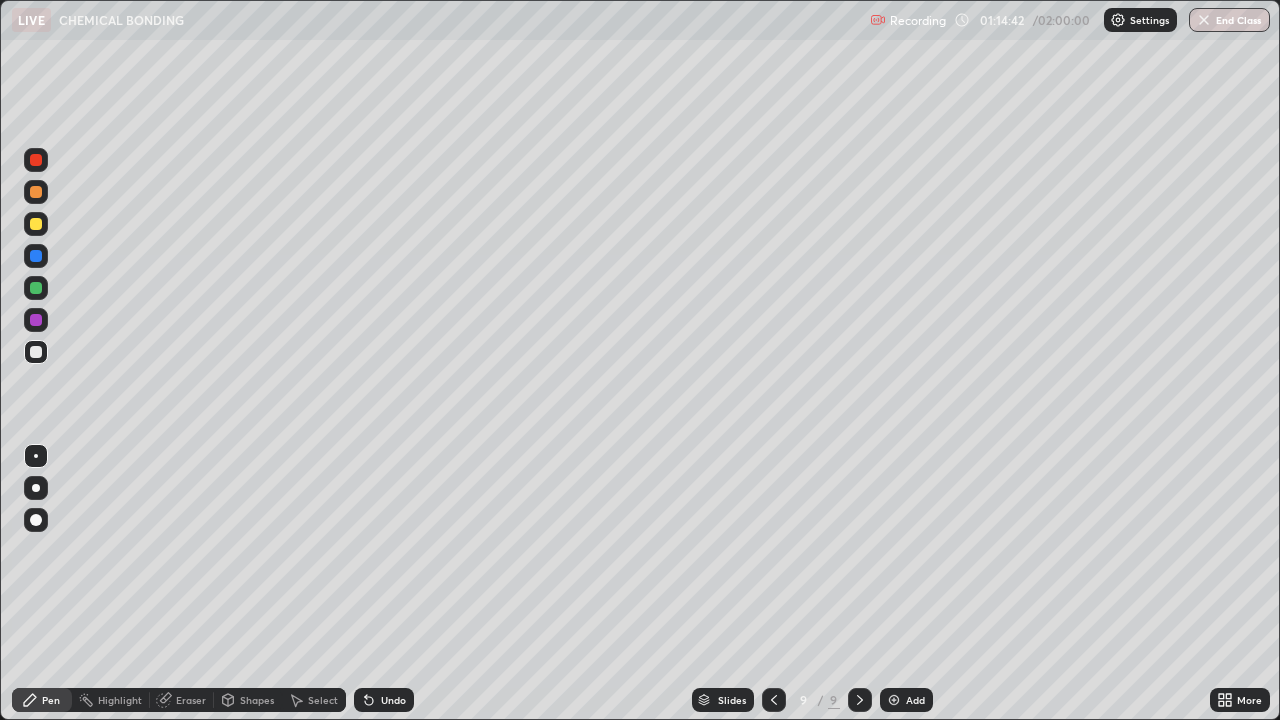 click on "Add" at bounding box center (906, 700) 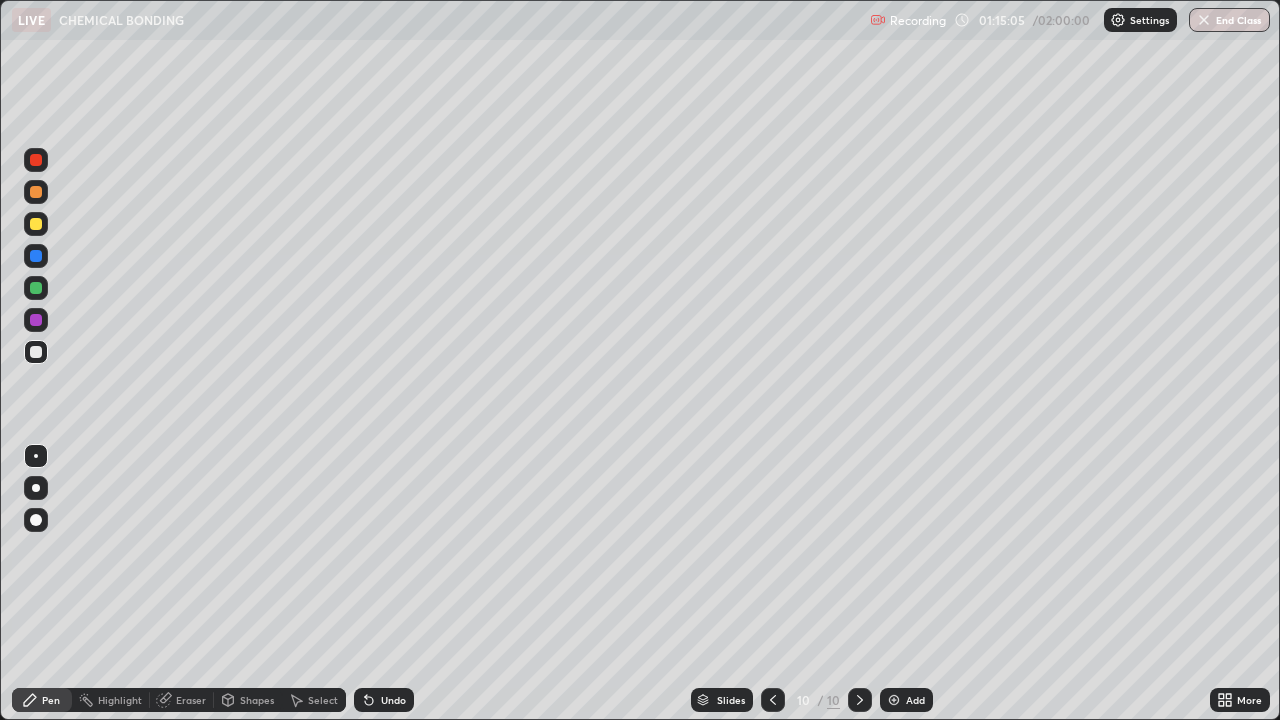 click at bounding box center (36, 224) 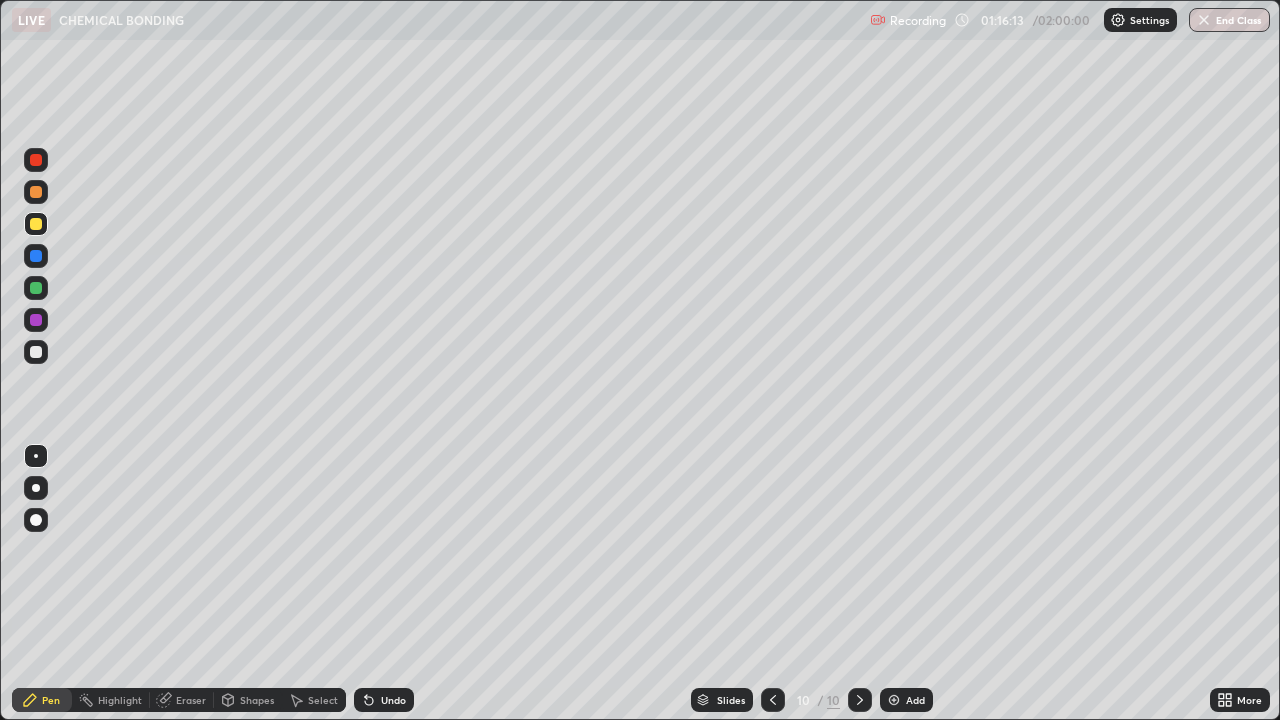 click on "Eraser" at bounding box center [191, 700] 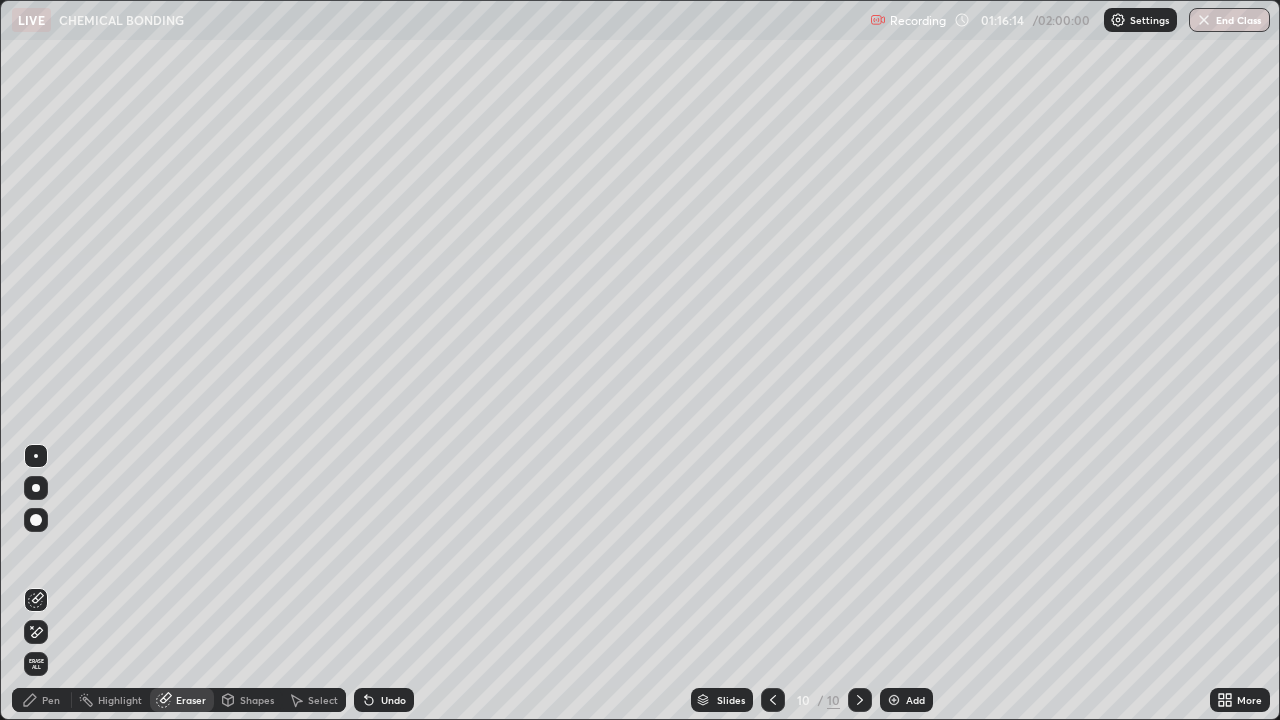 click on "Pen" at bounding box center [42, 700] 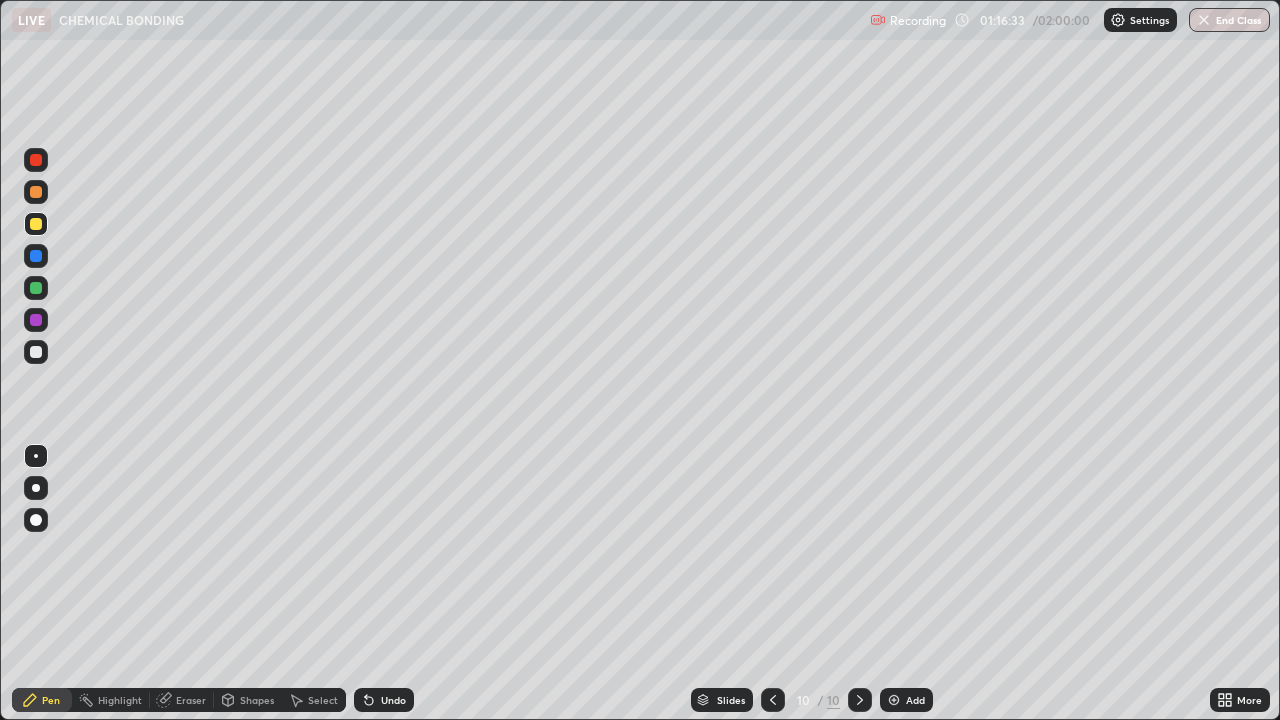 click on "Undo" at bounding box center (384, 700) 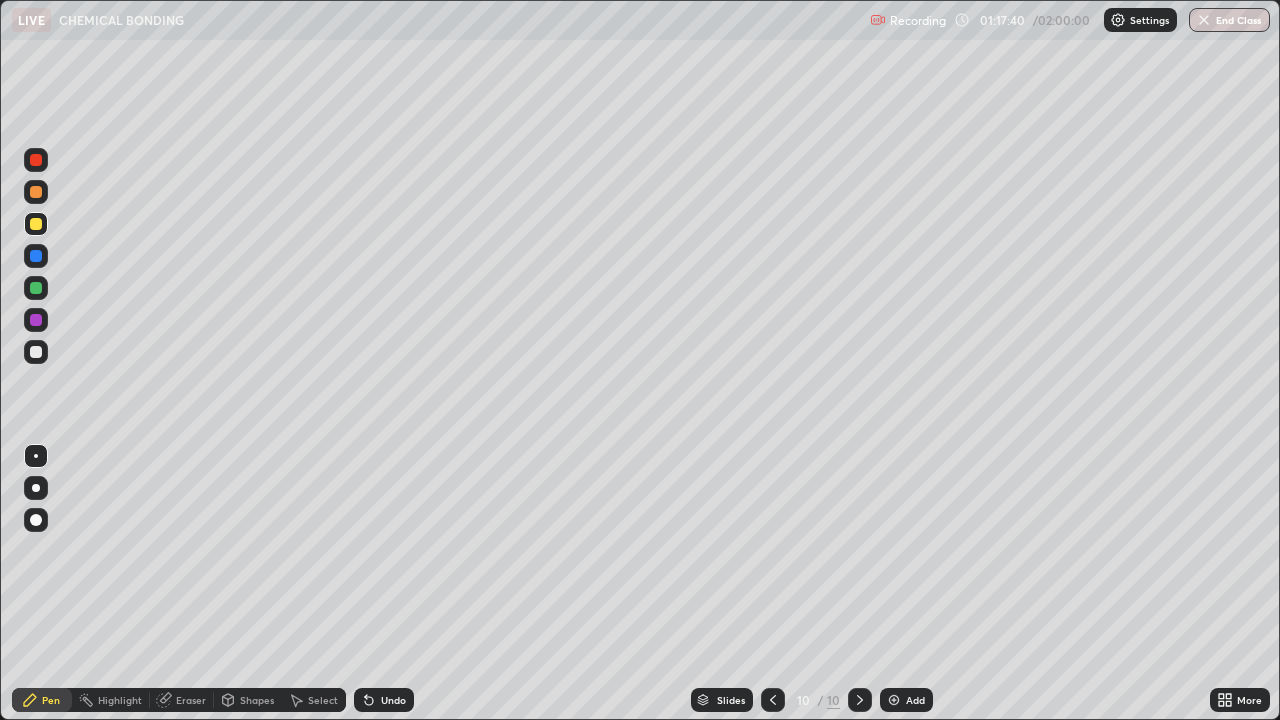 click on "Undo" at bounding box center [393, 700] 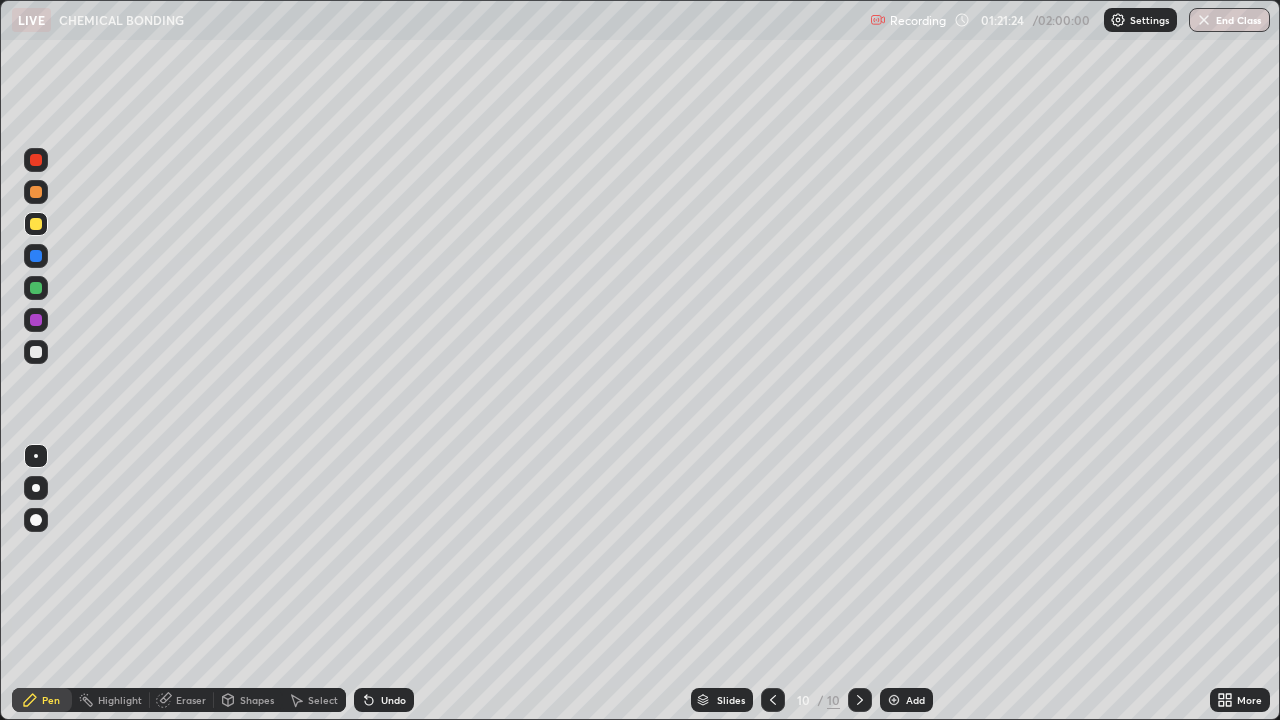 click on "Add" at bounding box center [915, 700] 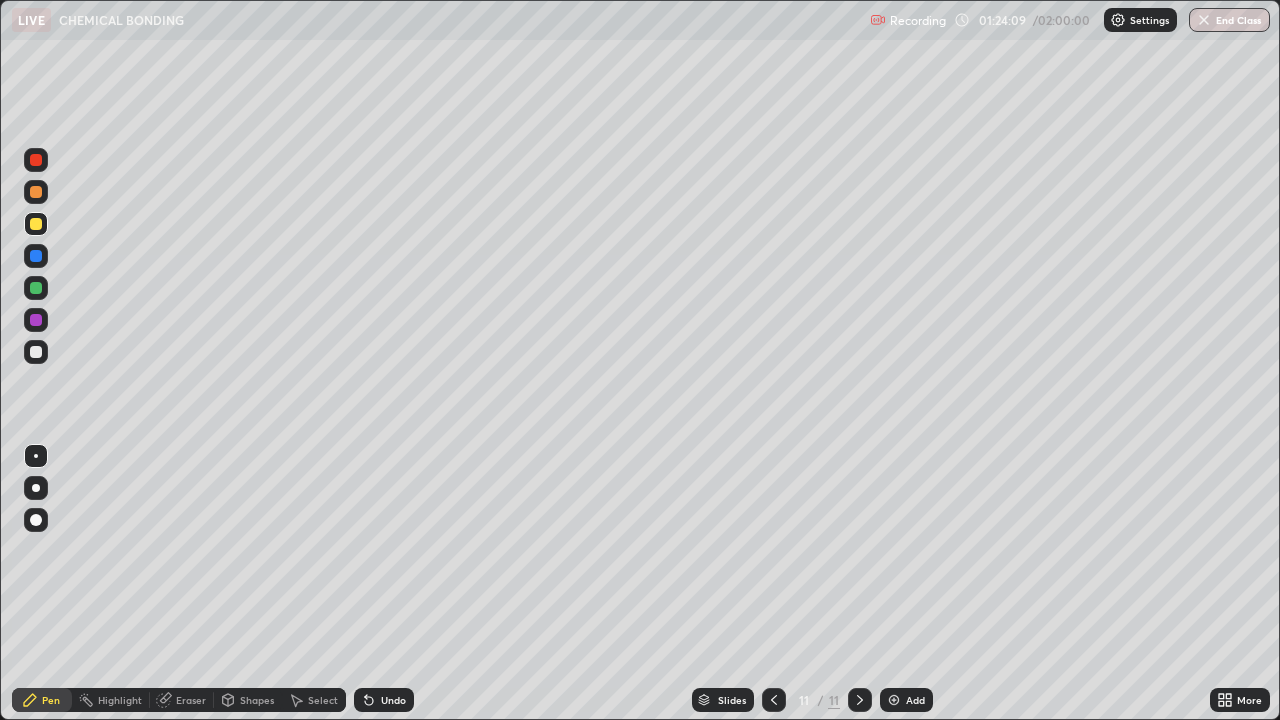 click on "Undo" at bounding box center (393, 700) 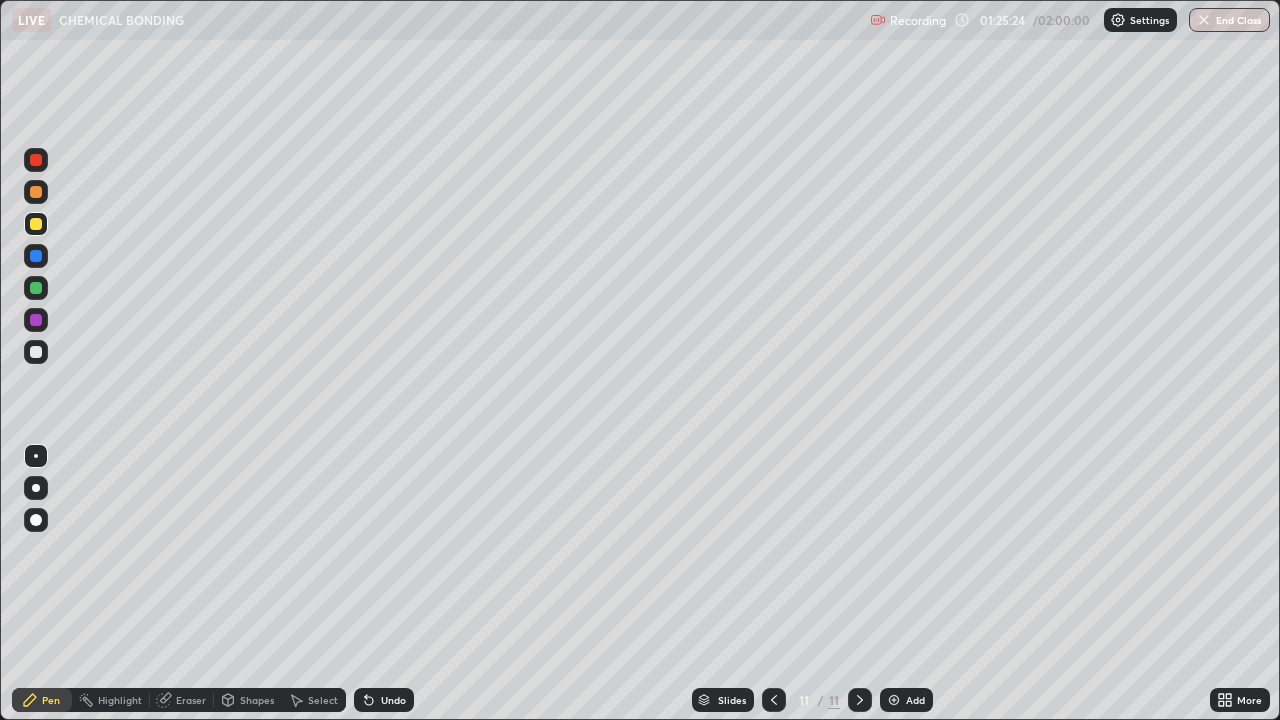 click at bounding box center (774, 700) 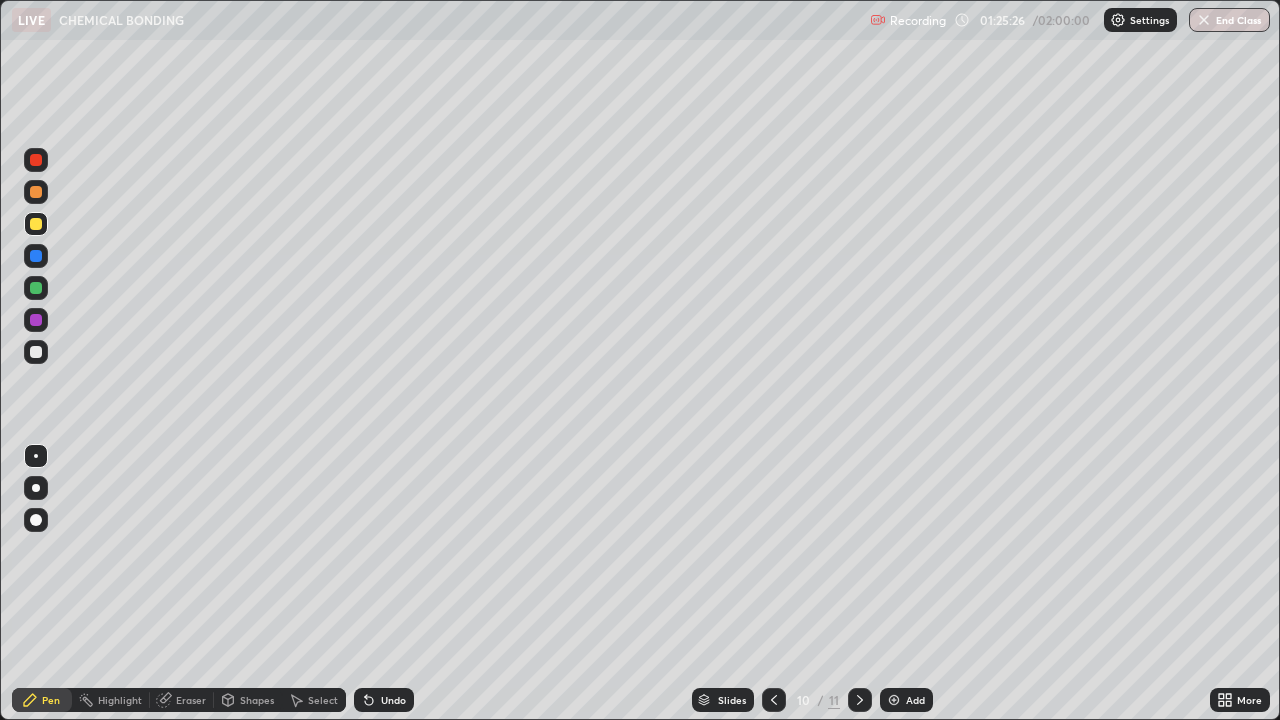click 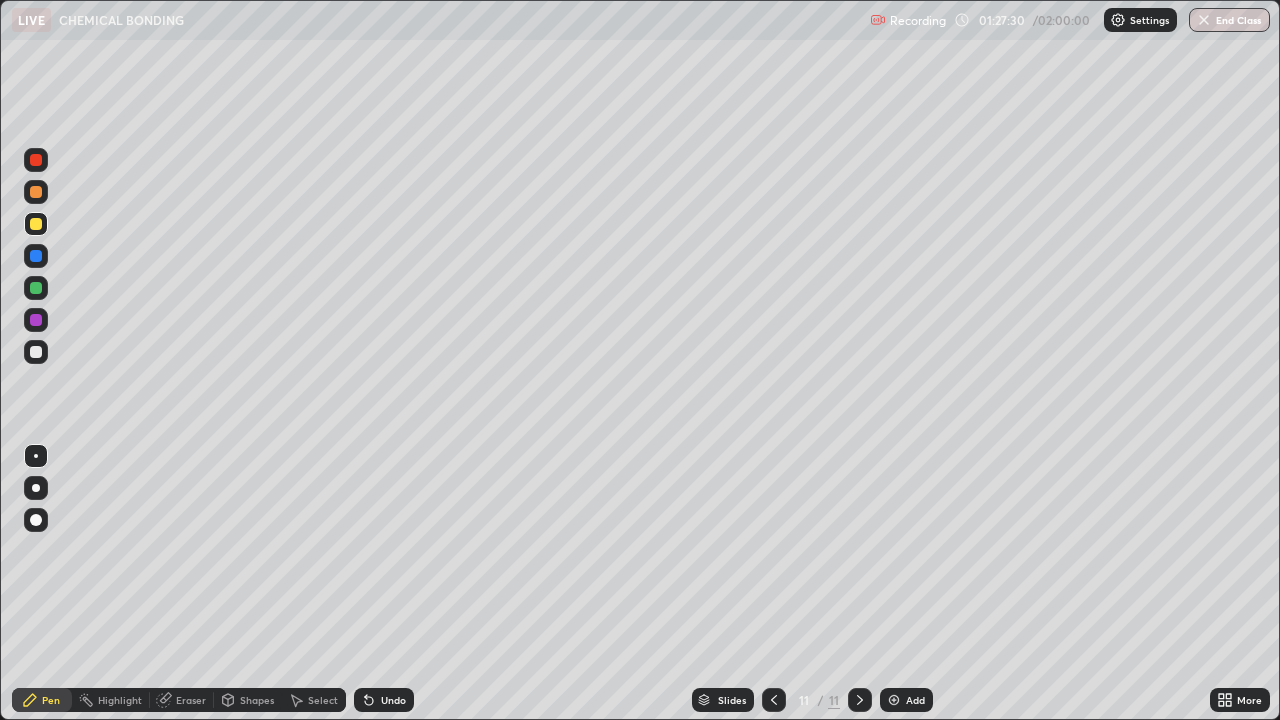click on "Add" at bounding box center (915, 700) 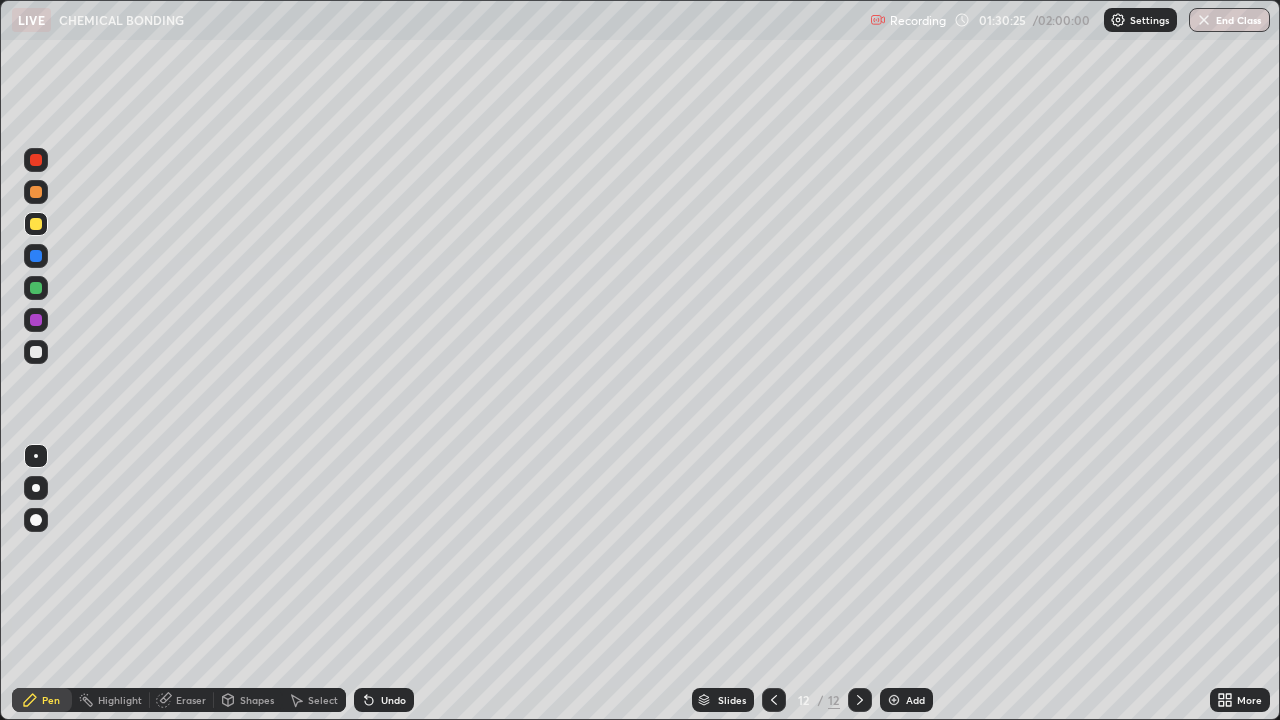 click on "Undo" at bounding box center (393, 700) 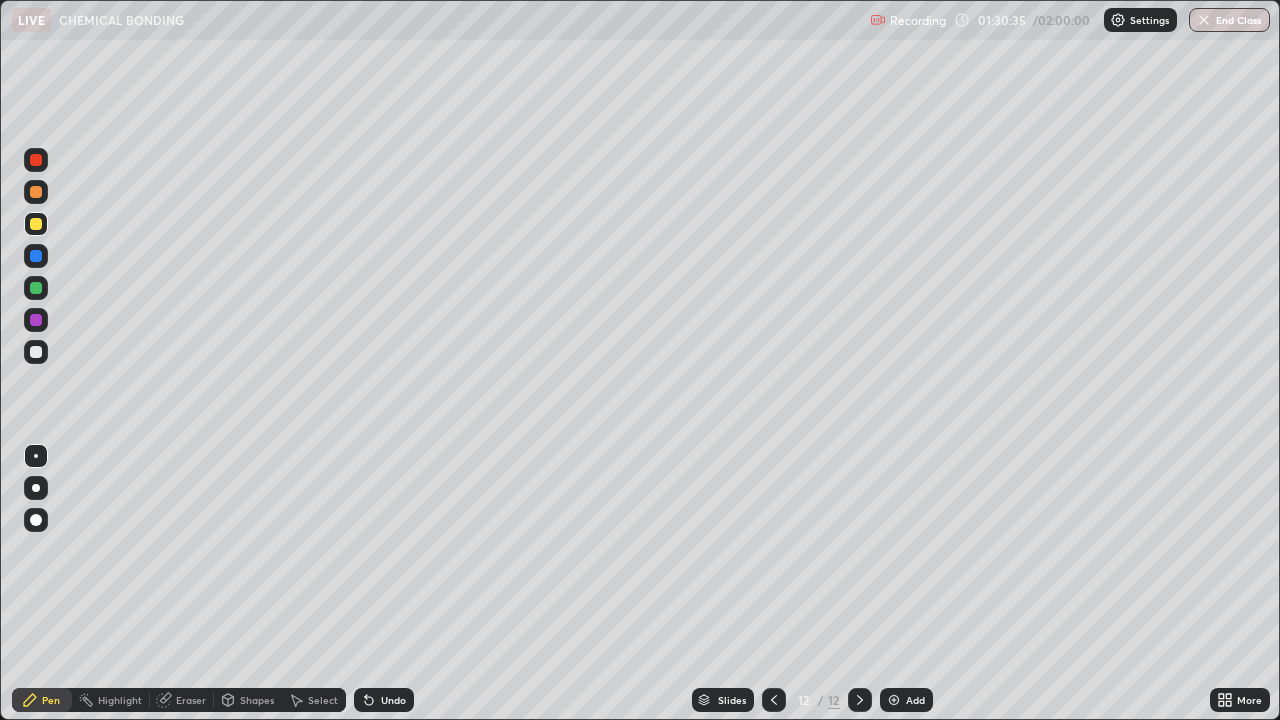 click 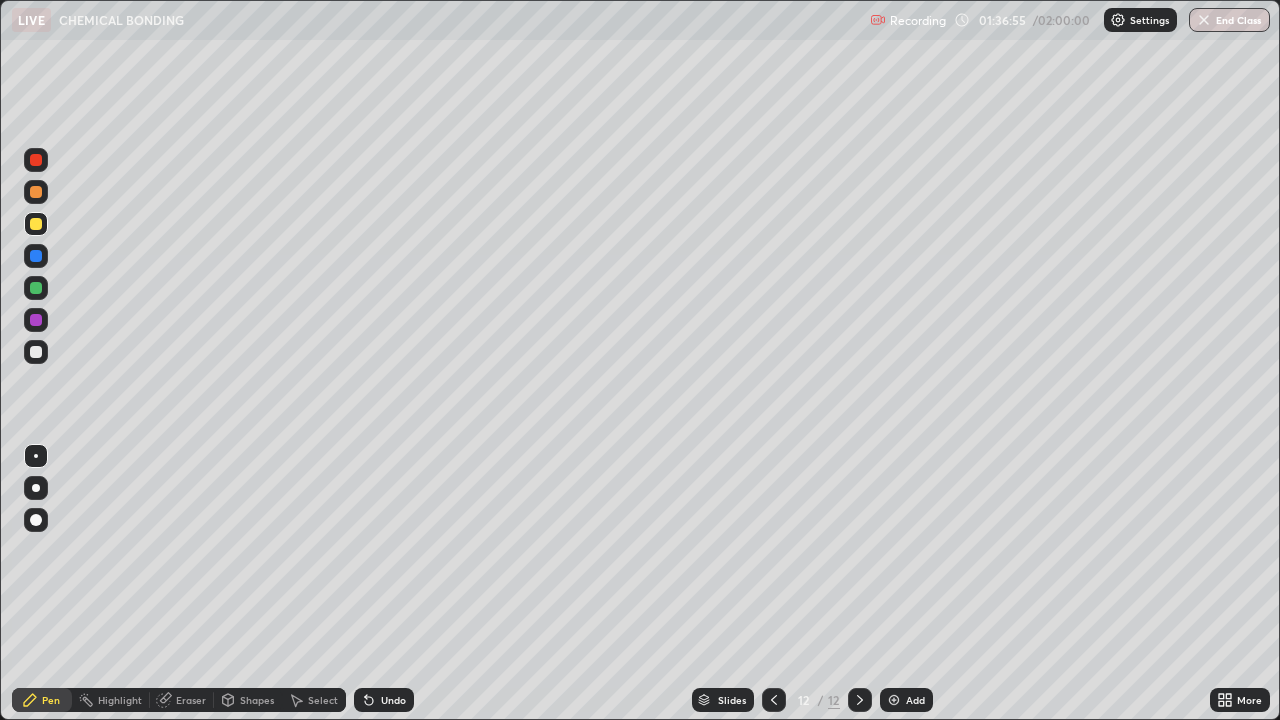 click on "Add" at bounding box center (906, 700) 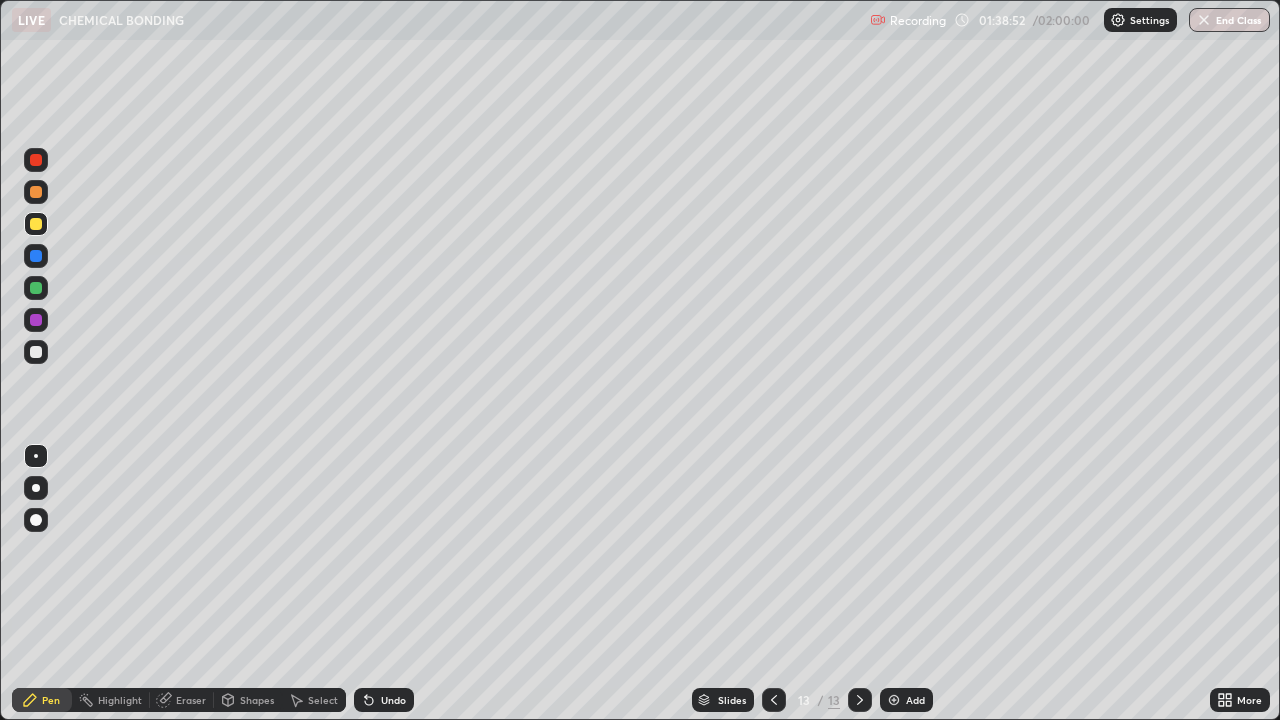 click on "Undo" at bounding box center [393, 700] 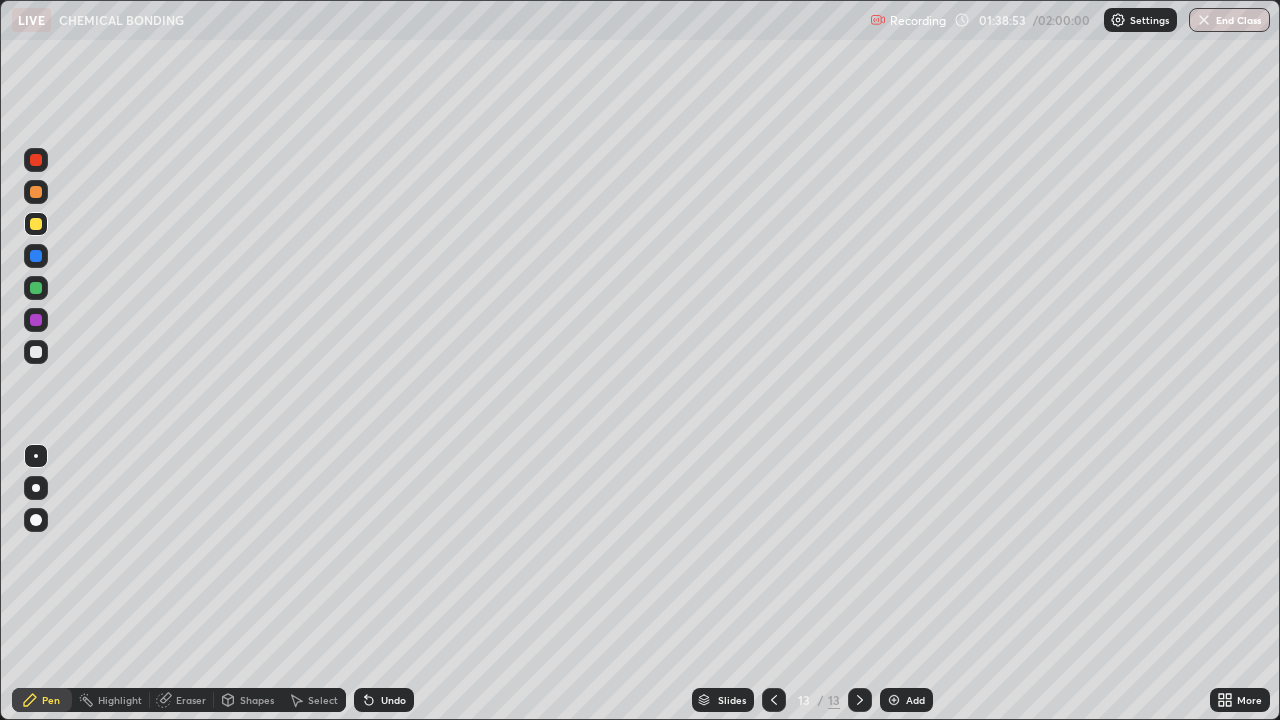 click on "Undo" at bounding box center (393, 700) 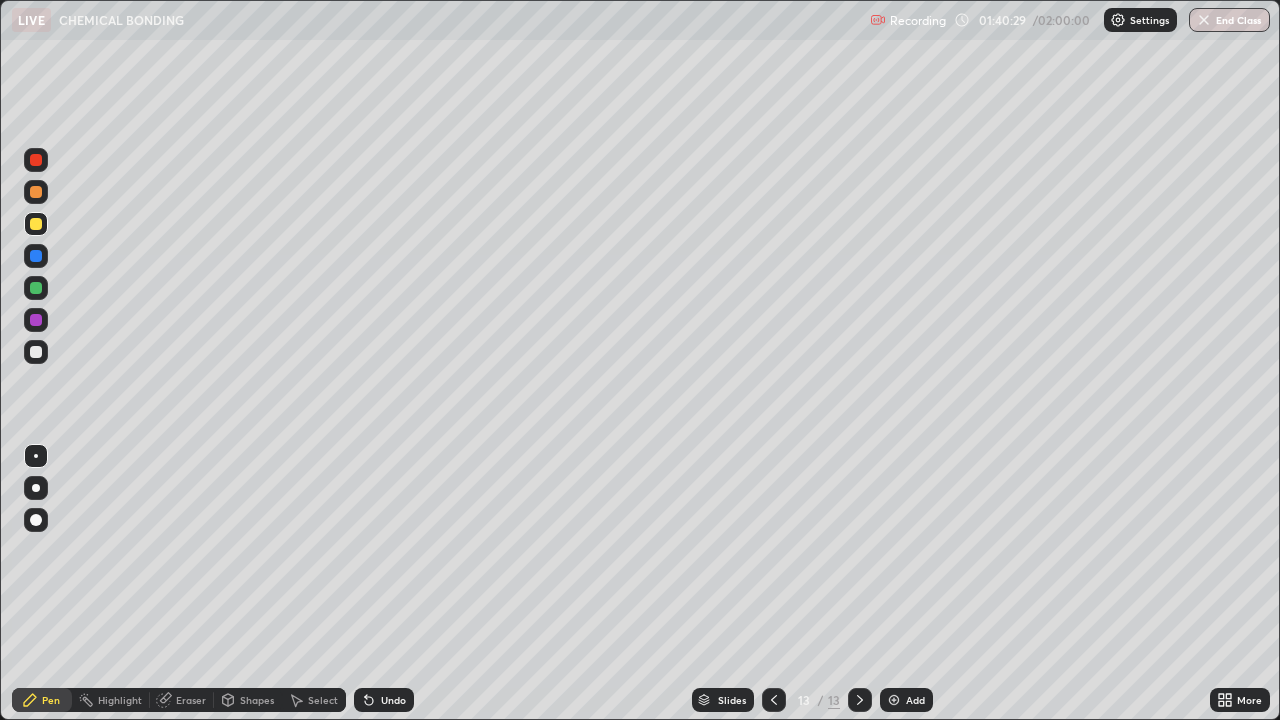 click on "Setting up your live class" at bounding box center [640, 360] 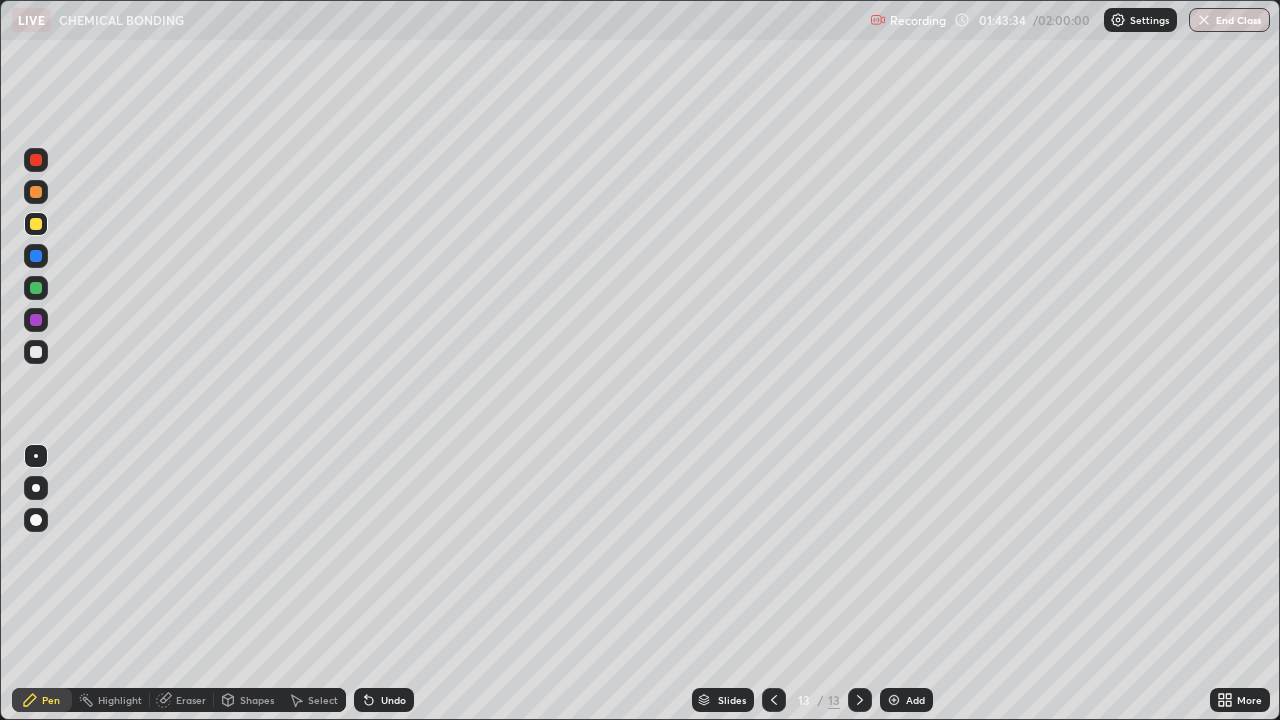 click at bounding box center (894, 700) 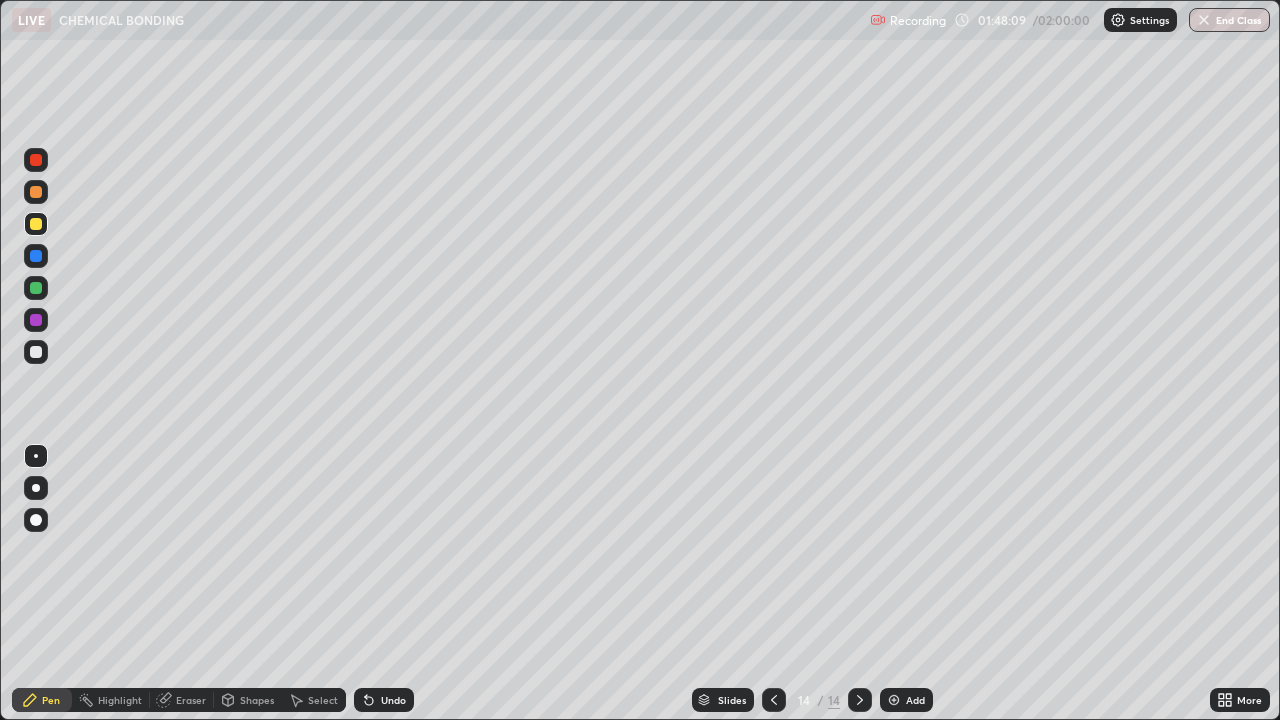 click at bounding box center [894, 700] 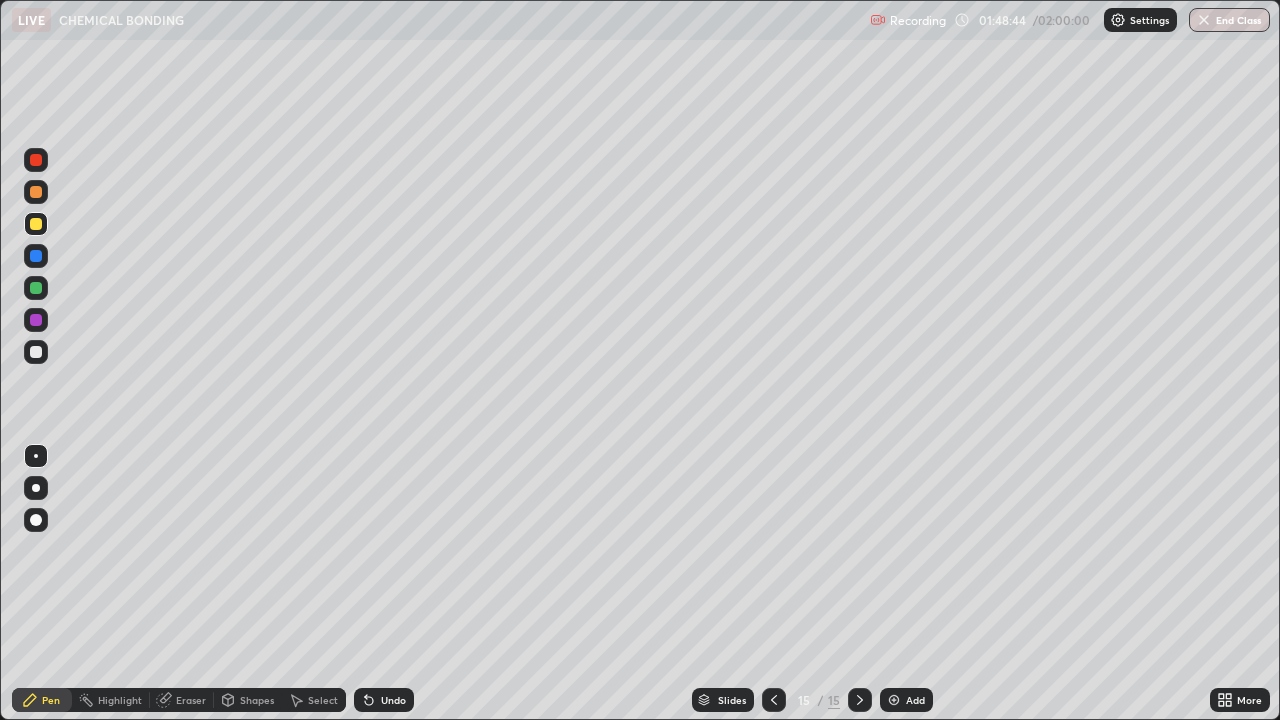click on "Undo" at bounding box center (393, 700) 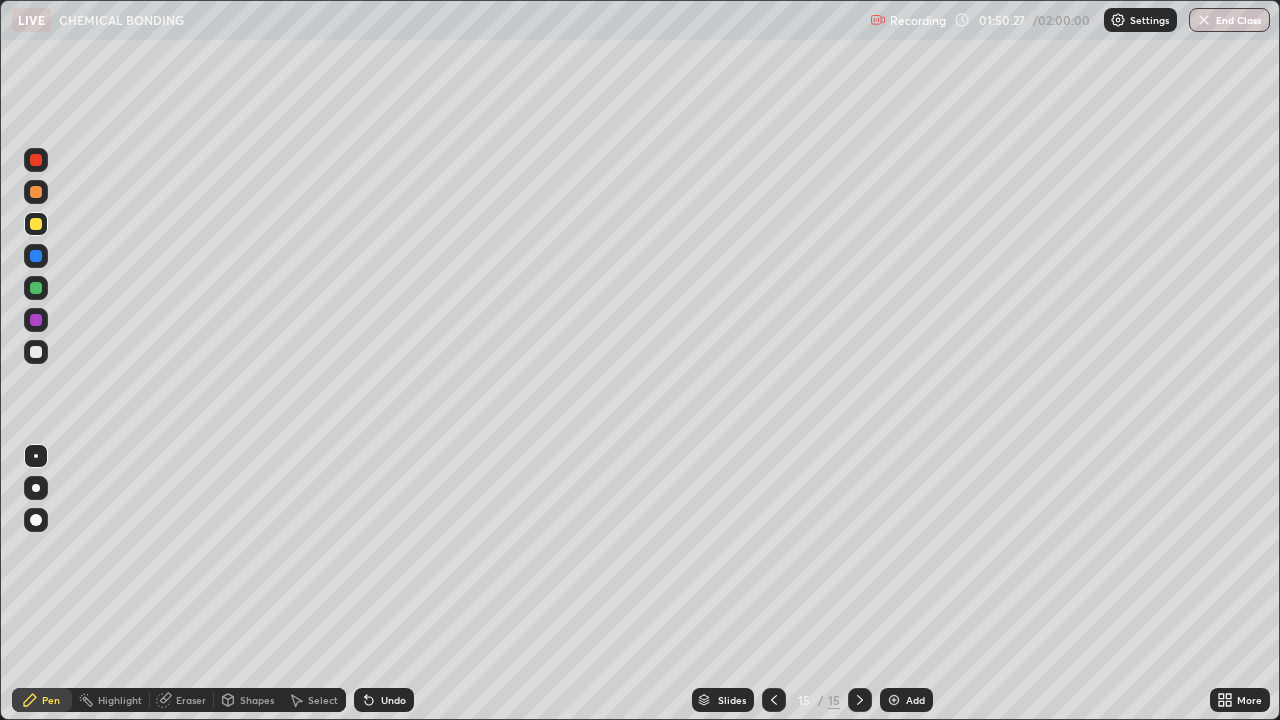 click on "Undo" at bounding box center [384, 700] 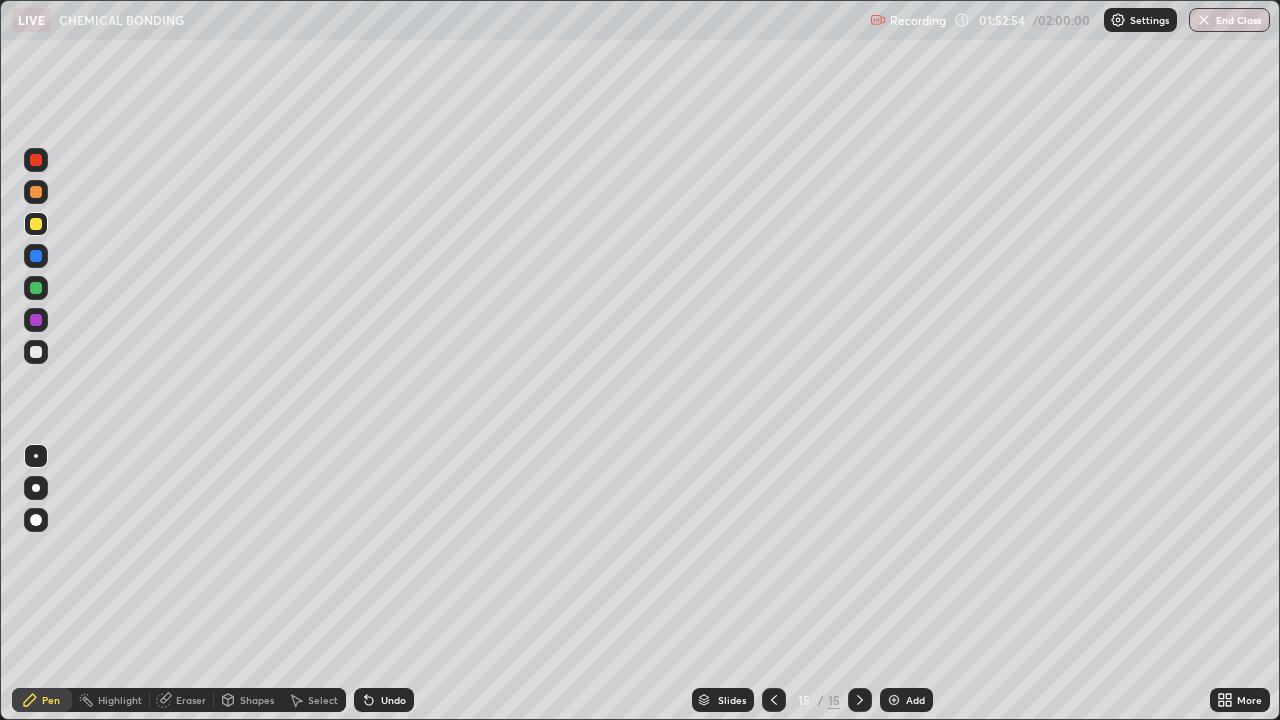 click on "End Class" at bounding box center [1229, 20] 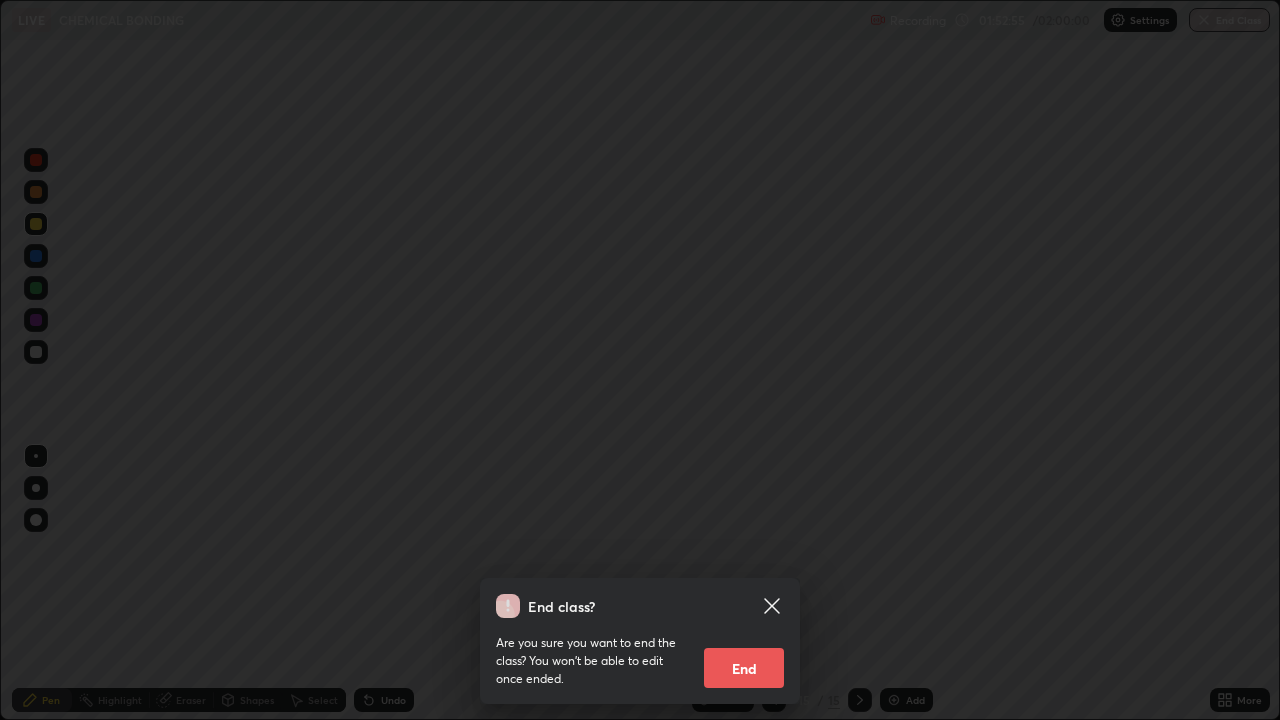 click on "End" at bounding box center [744, 668] 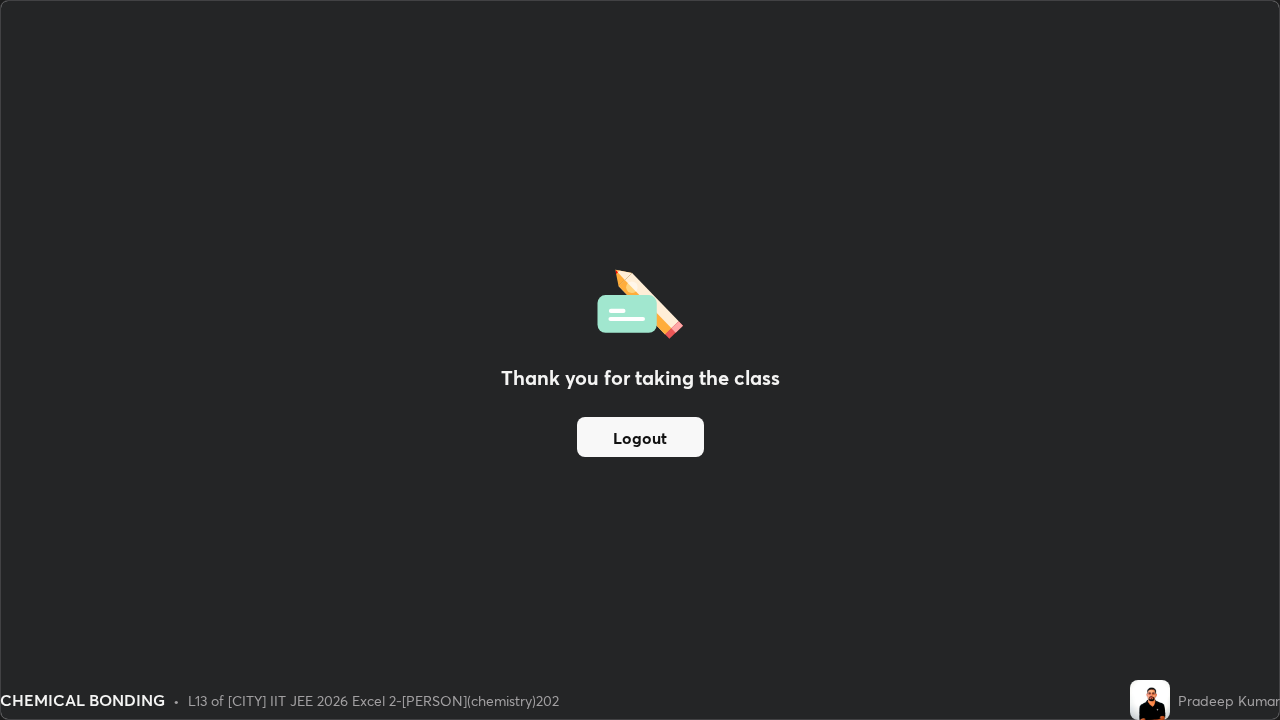 click on "Logout" at bounding box center (640, 437) 